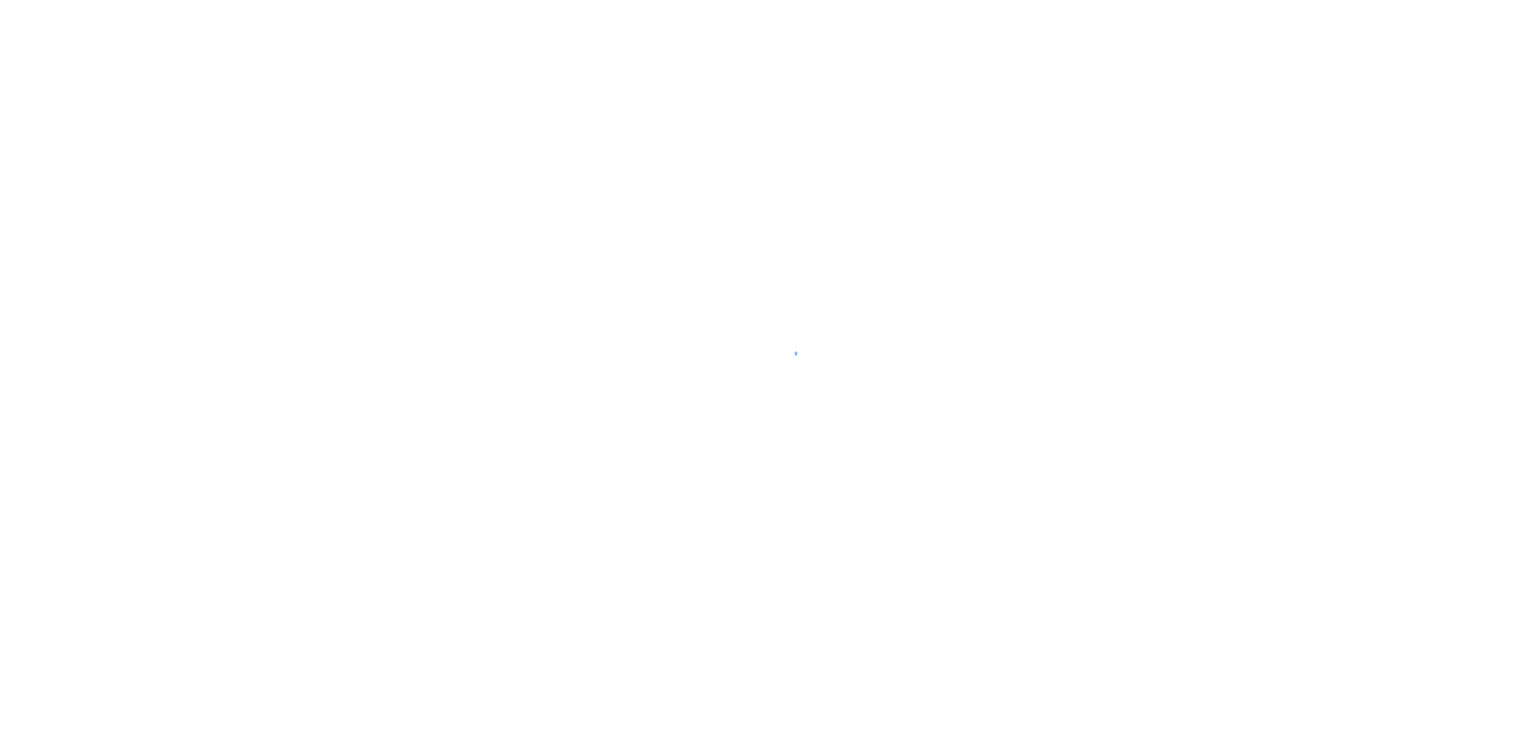 scroll, scrollTop: 0, scrollLeft: 0, axis: both 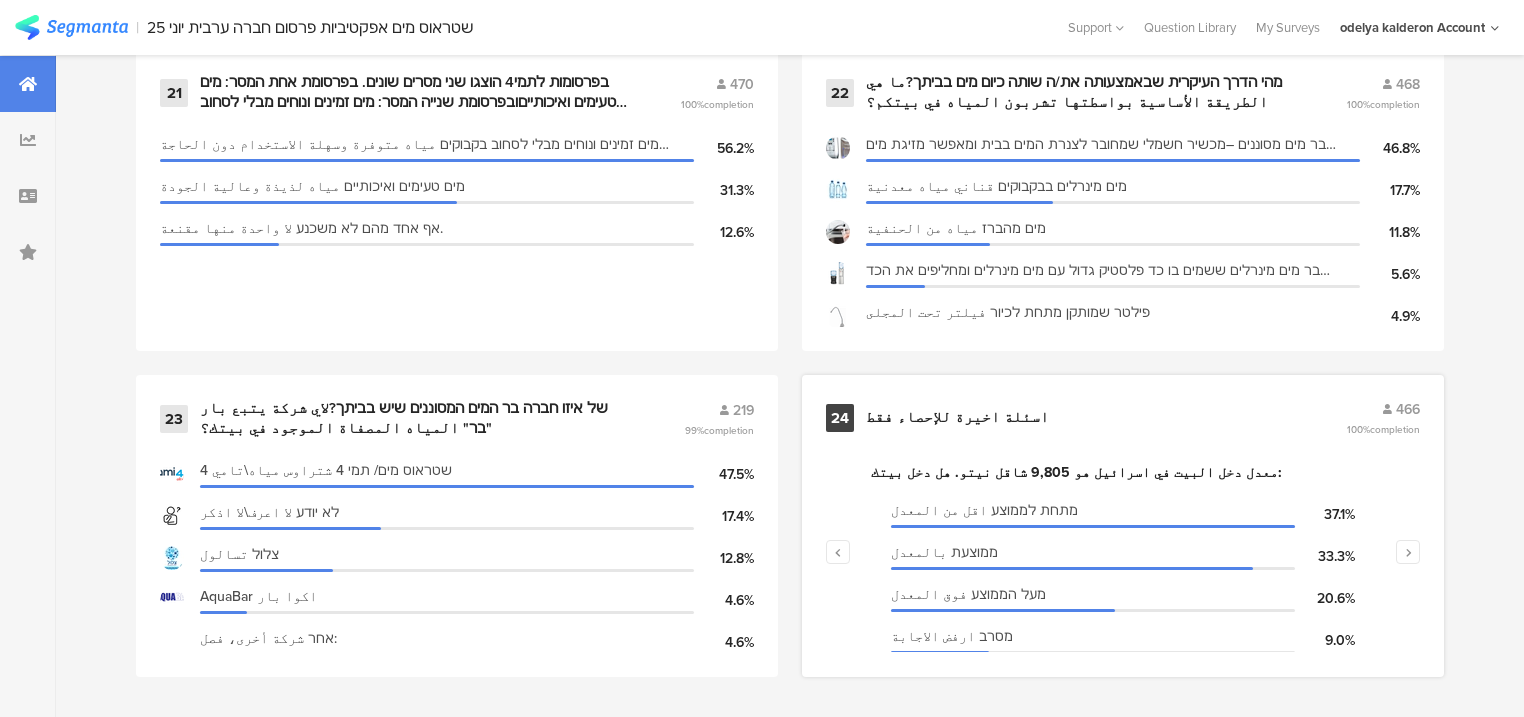 click on "﻿اسئلة اخيرة للإحصاء فقط" at bounding box center [959, 418] 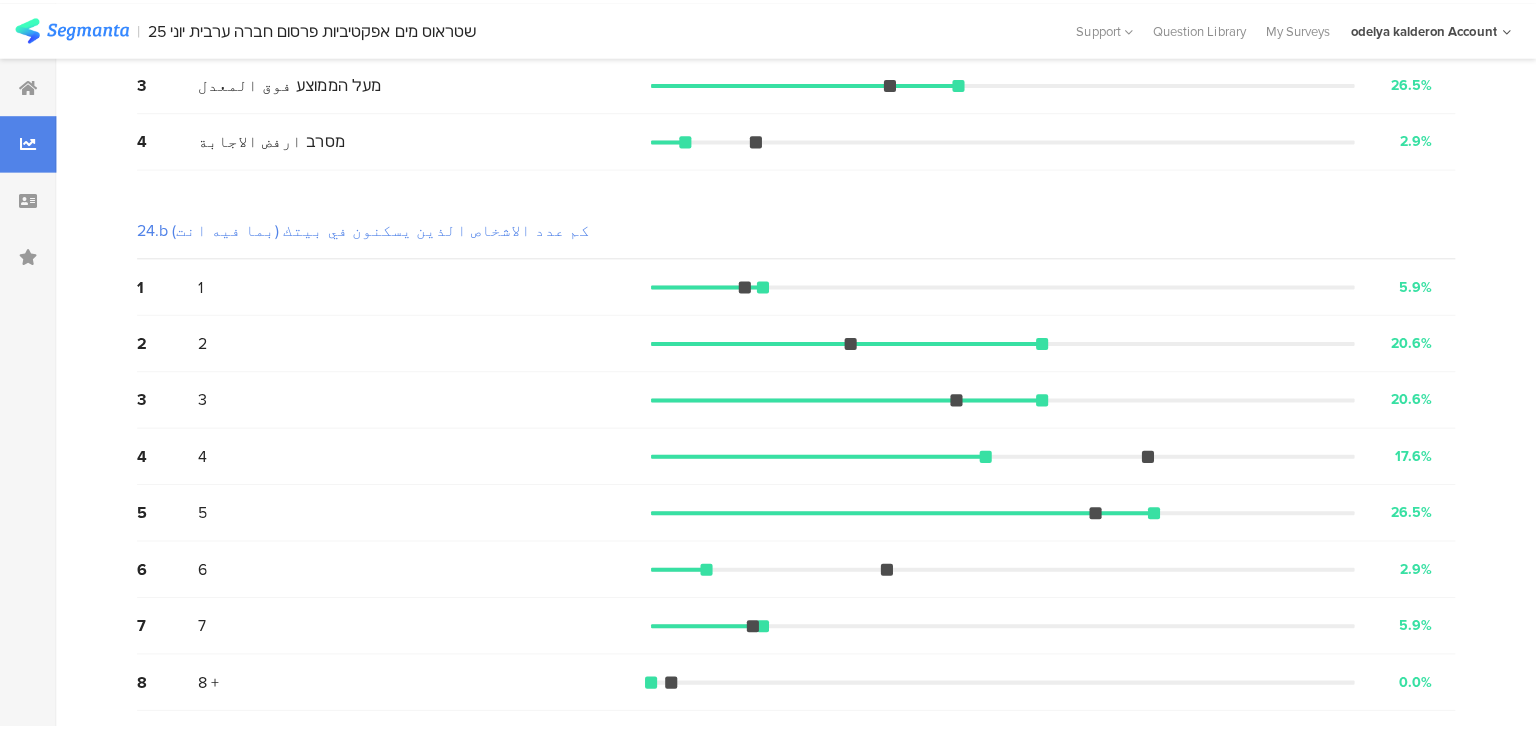 scroll, scrollTop: 0, scrollLeft: 0, axis: both 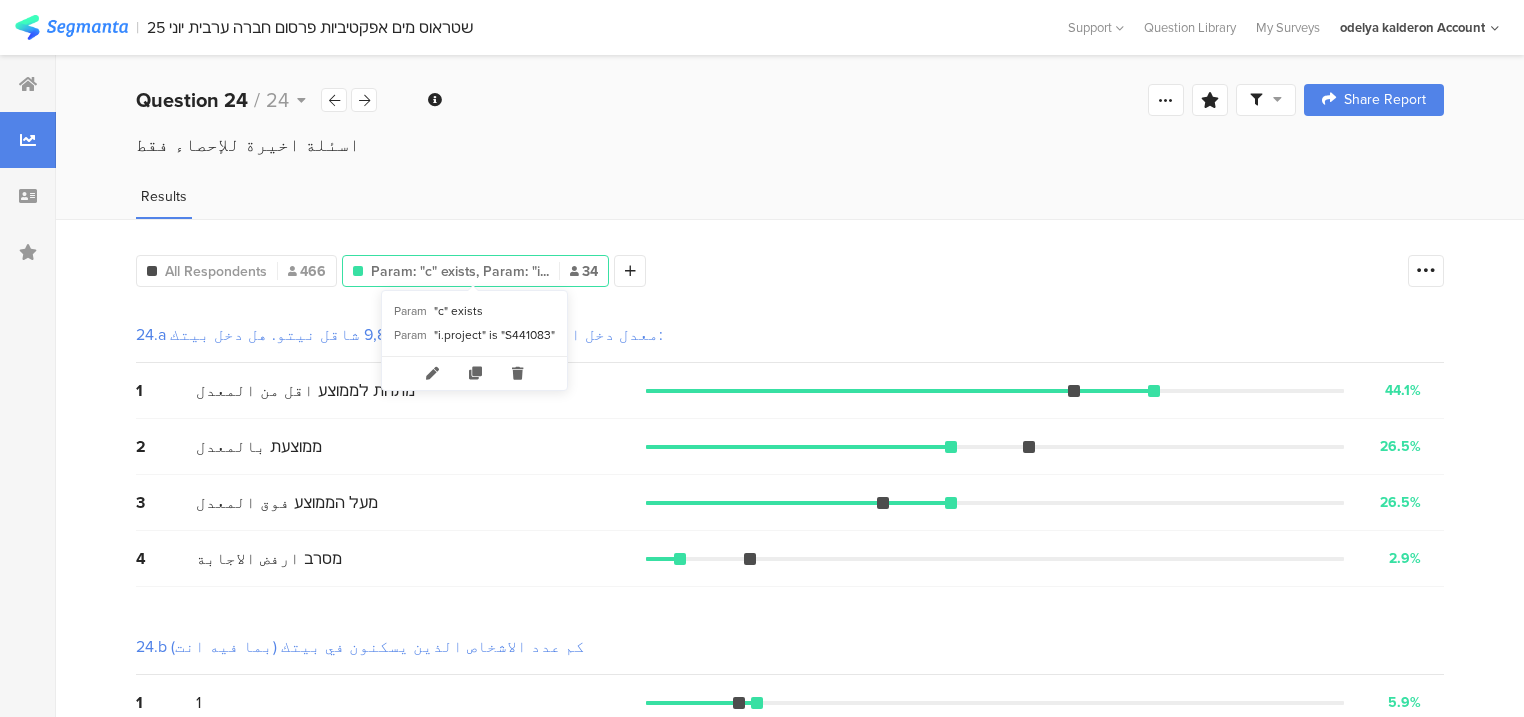 click on "Param: "c" exists, Param: "i..." at bounding box center (460, 271) 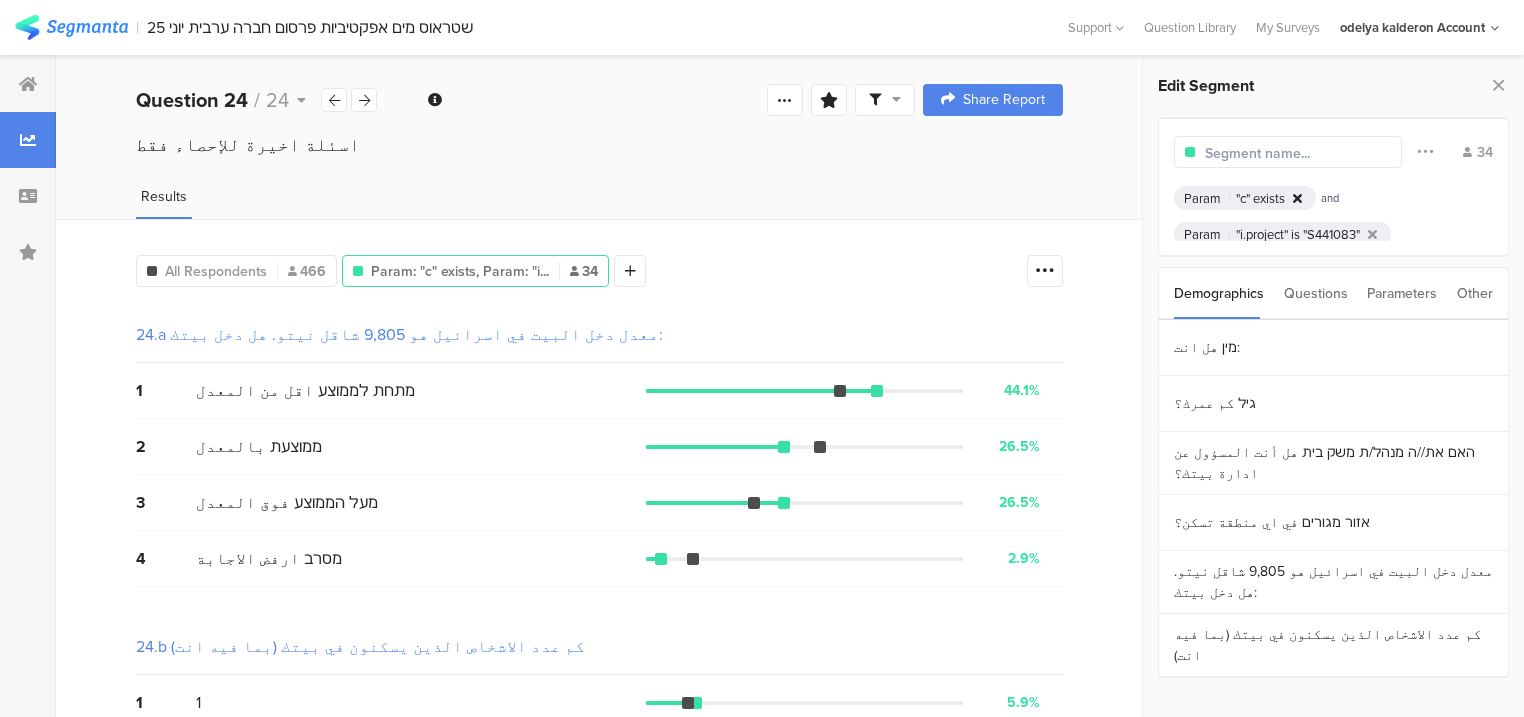 click at bounding box center [1297, 198] 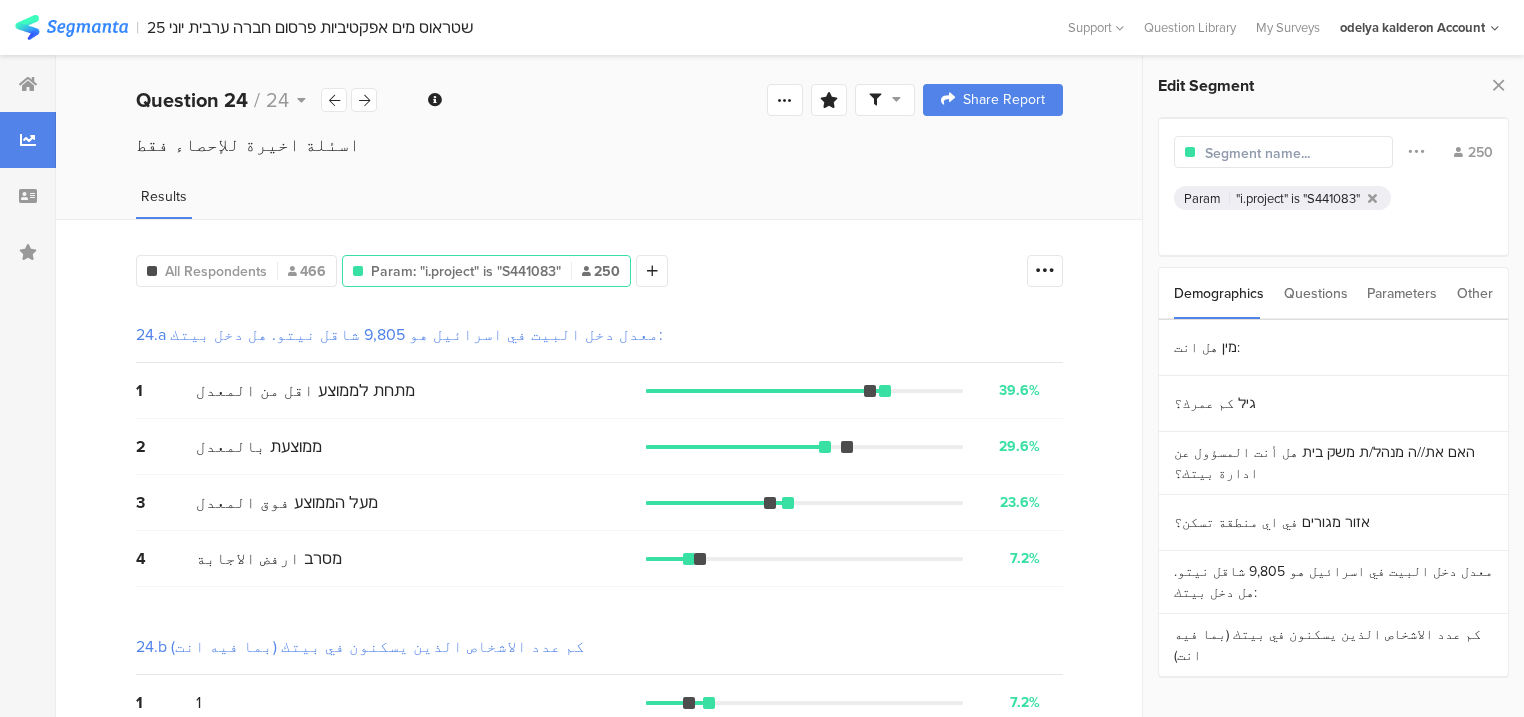 click on "Parameters" at bounding box center (1402, 293) 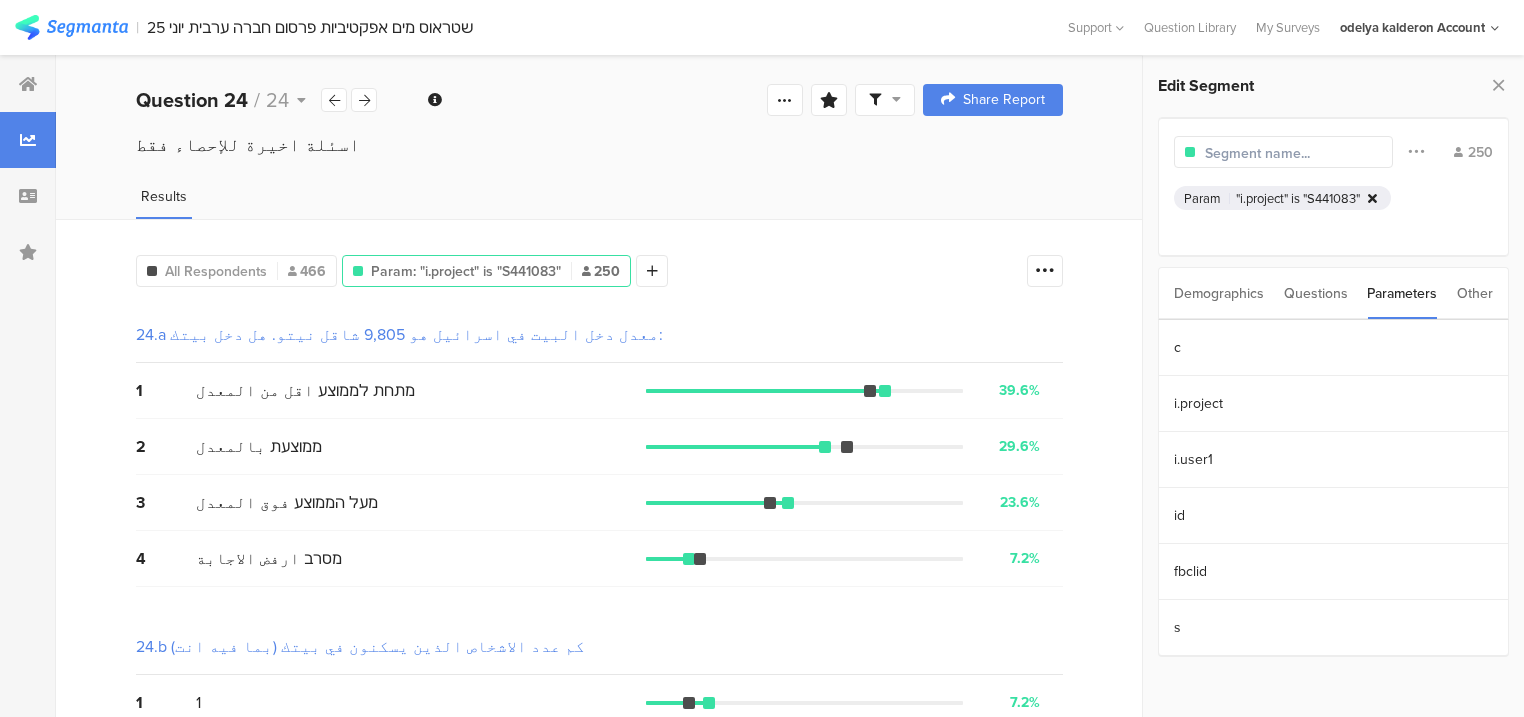 click at bounding box center [1372, 198] 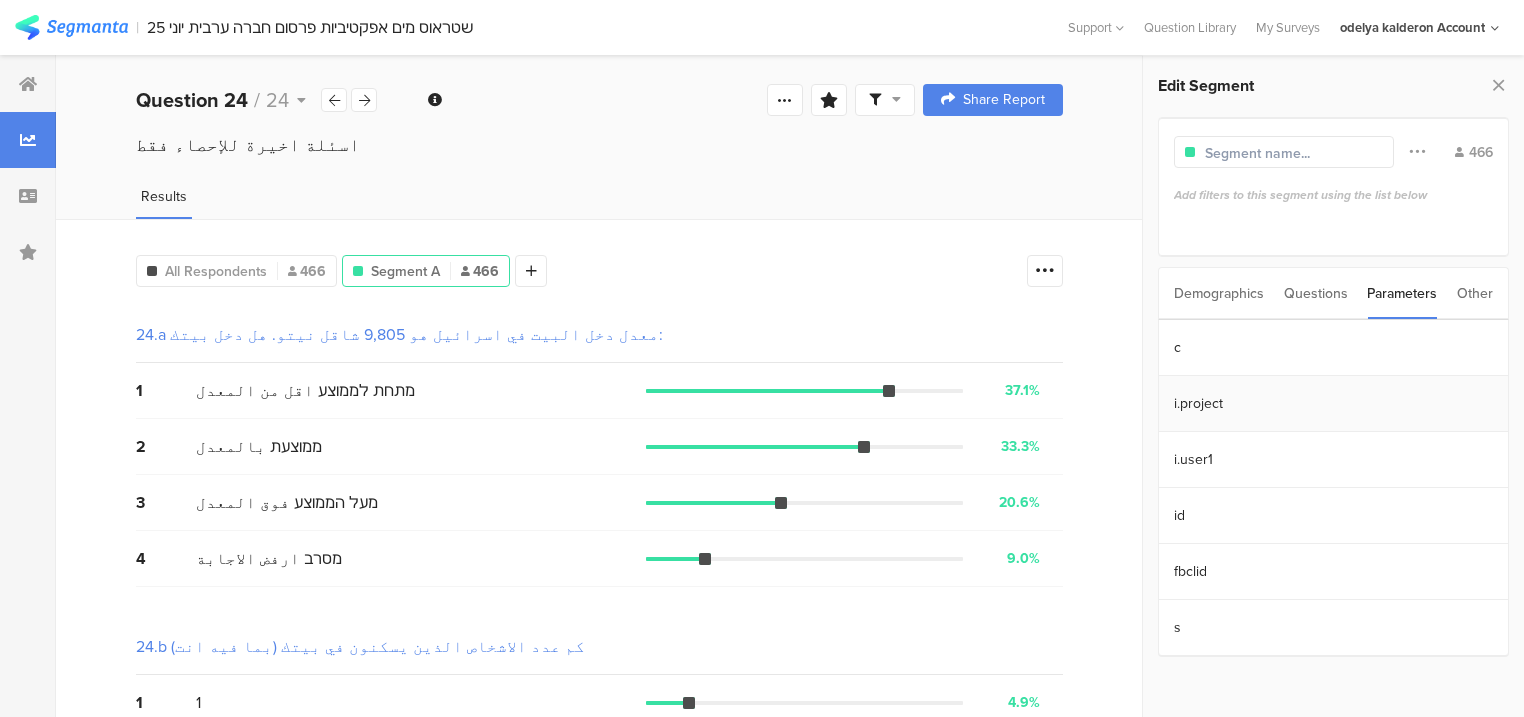 click on "i.project" at bounding box center (1333, 404) 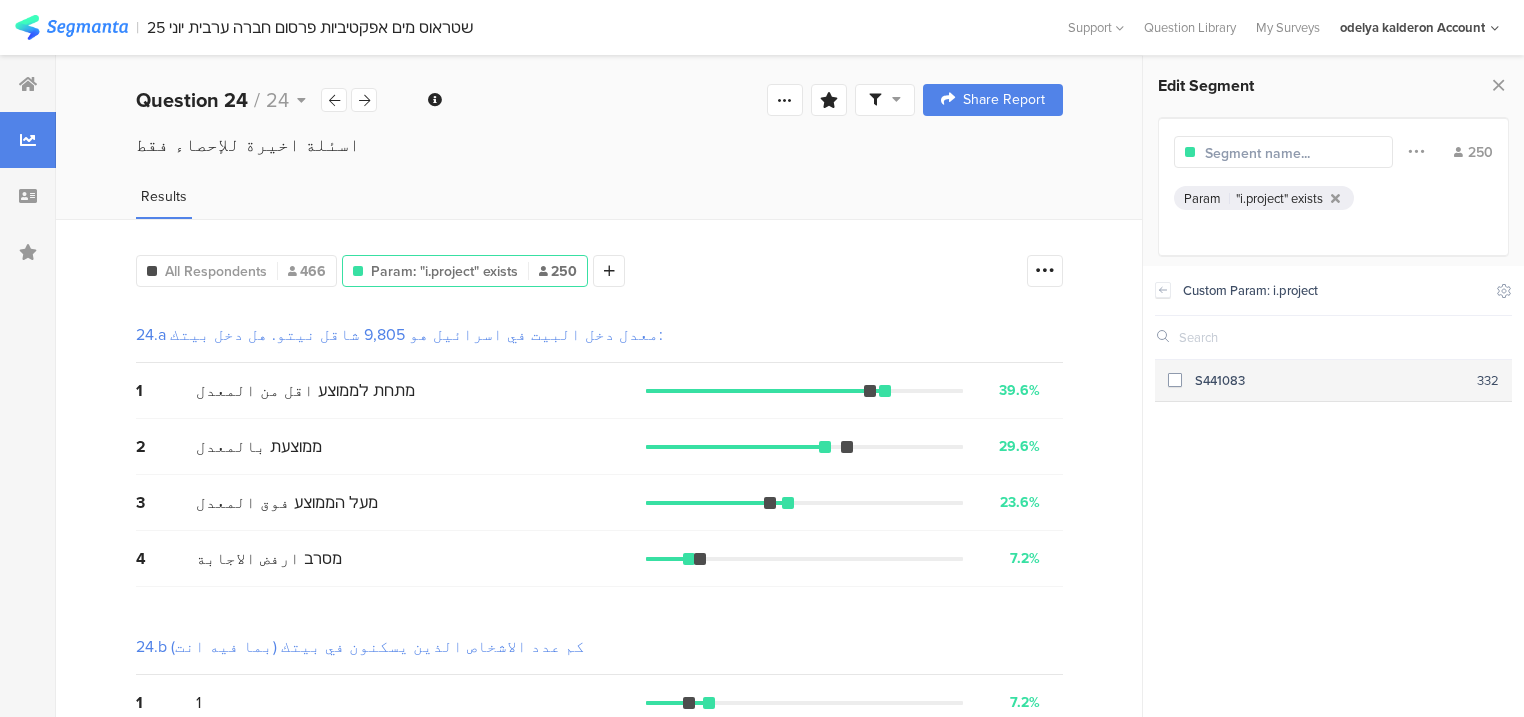 click on "S441083" at bounding box center [1329, 380] 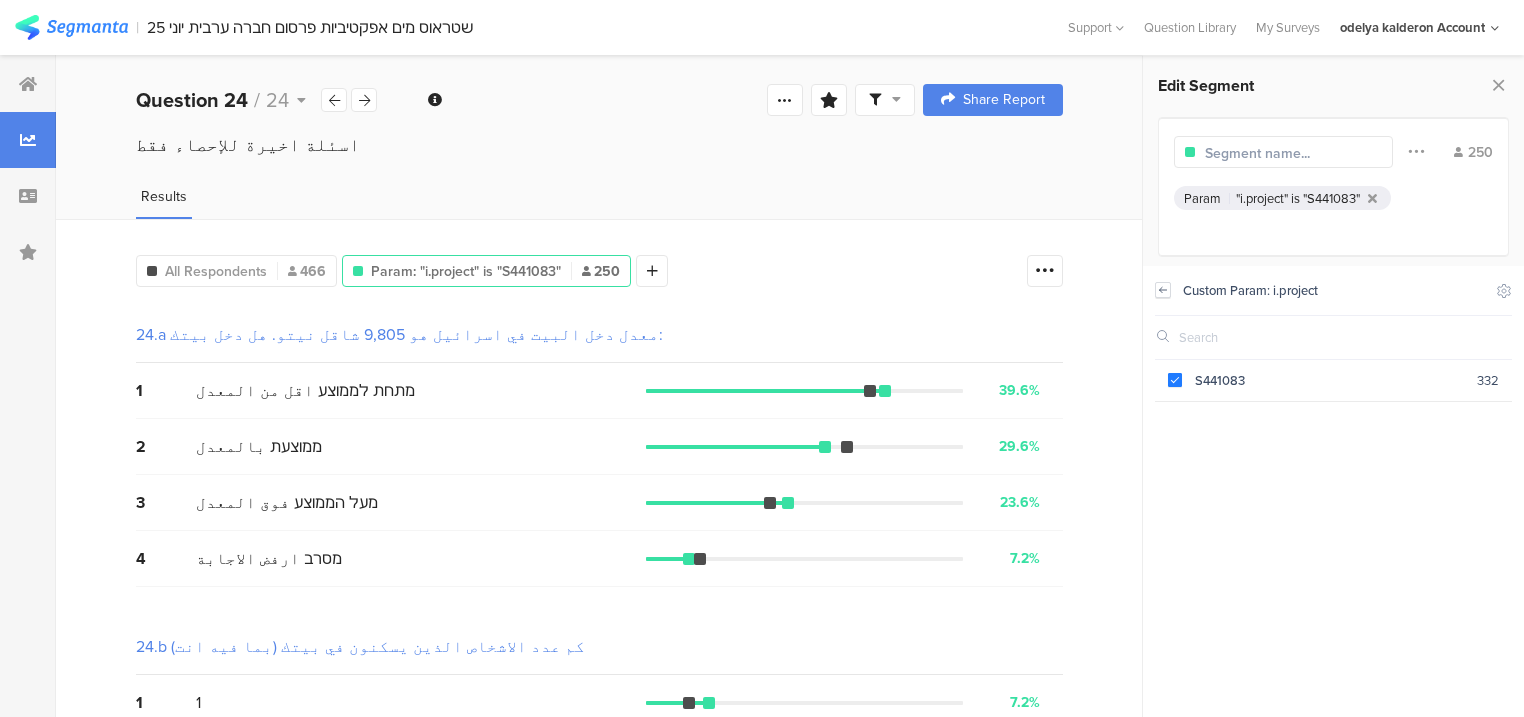 click 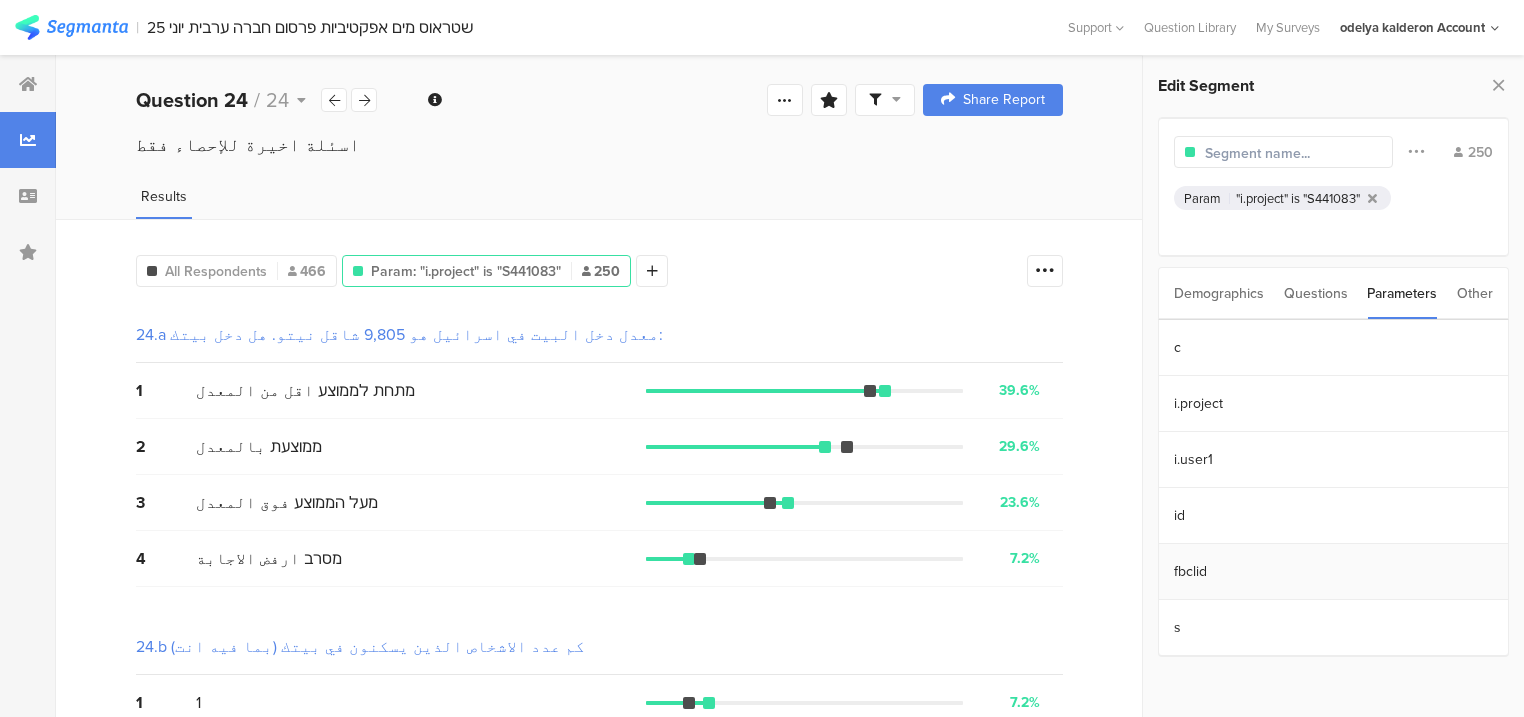 click on "fbclid" at bounding box center (1333, 572) 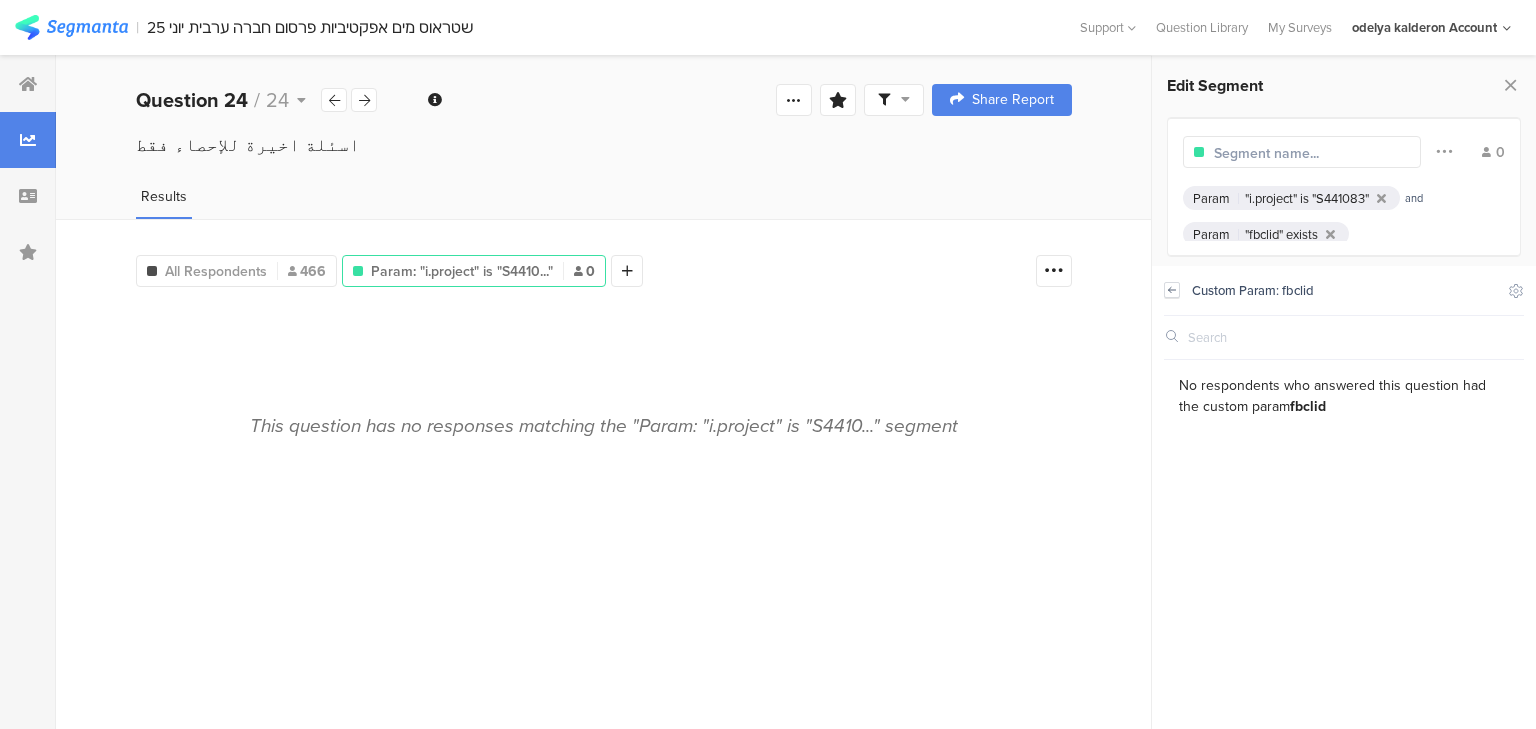 click 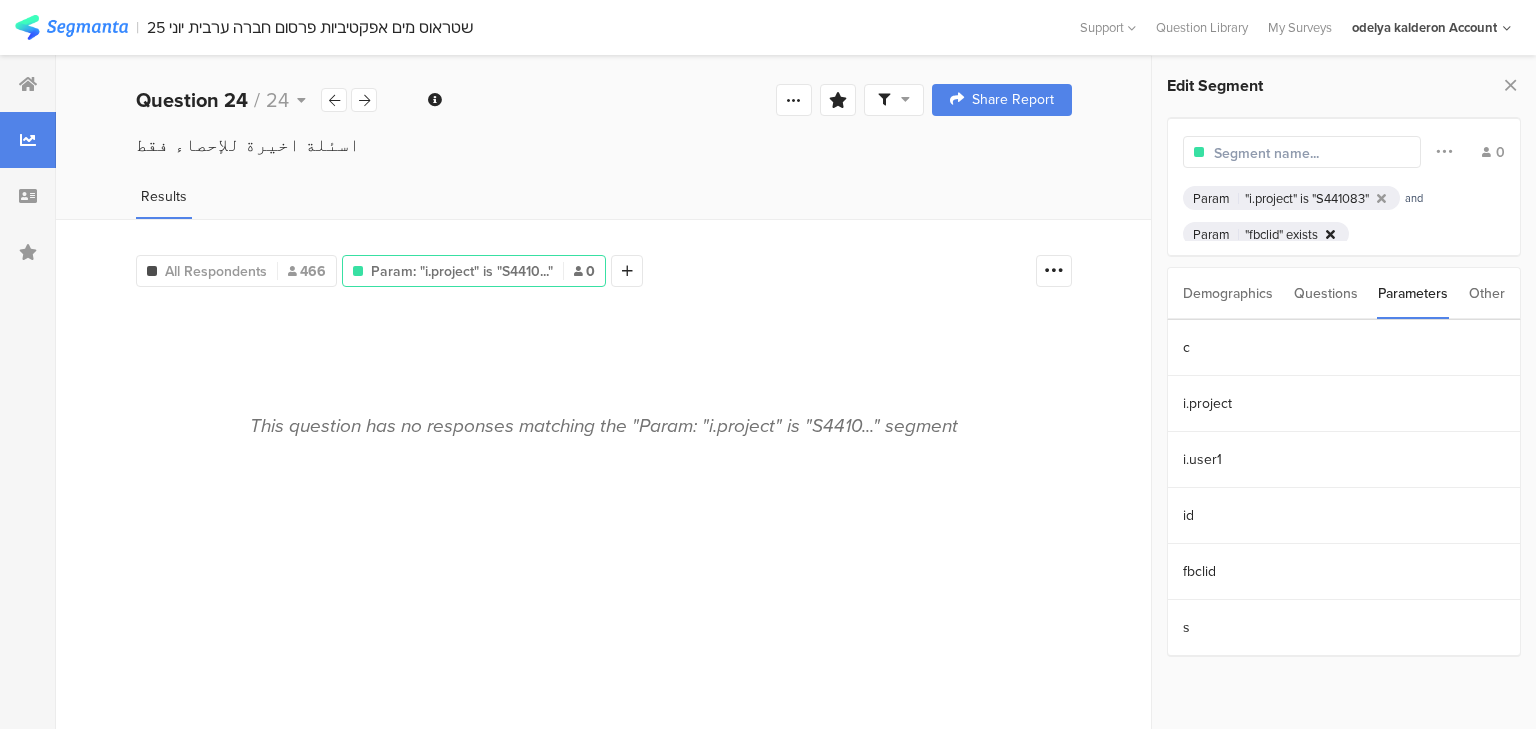 click at bounding box center [1330, 234] 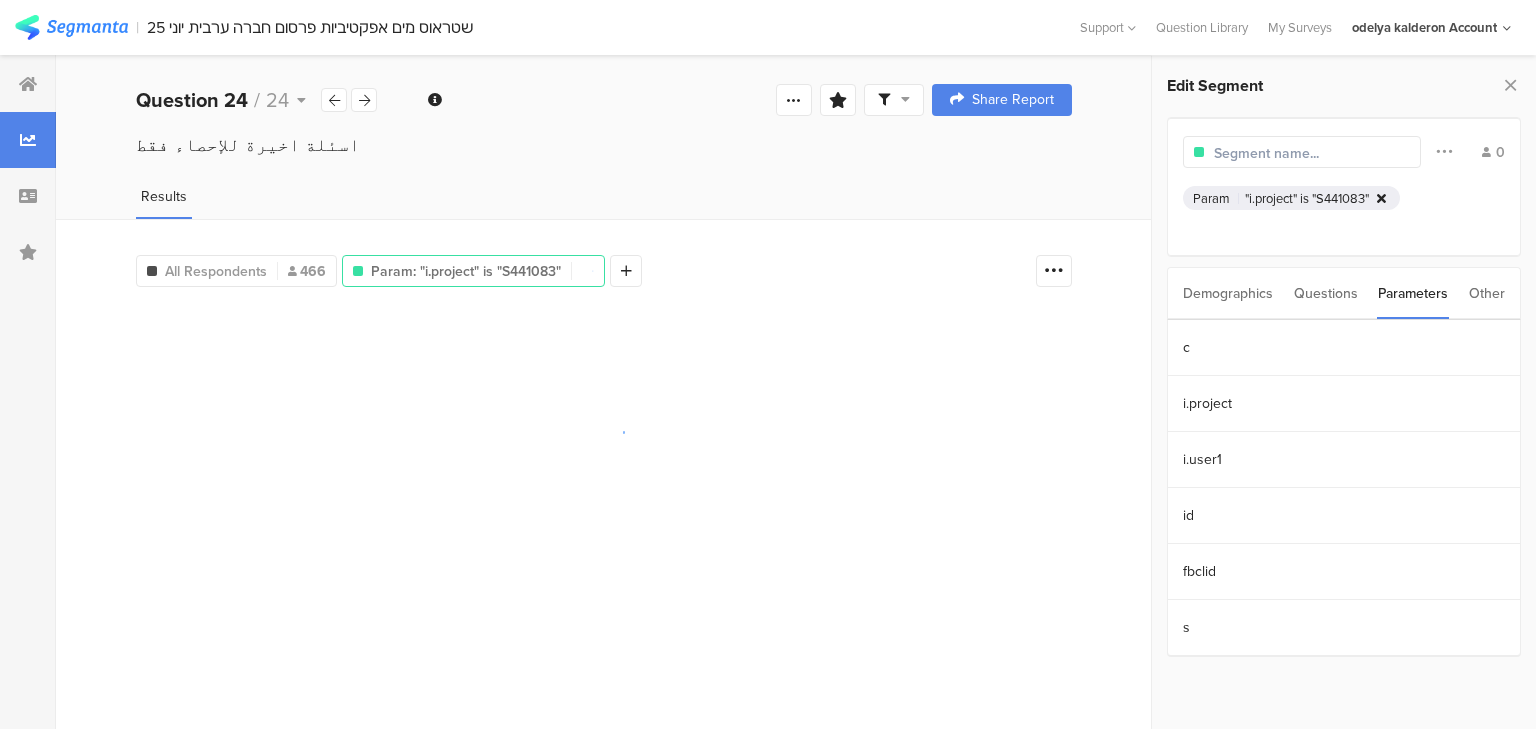 click at bounding box center [1381, 198] 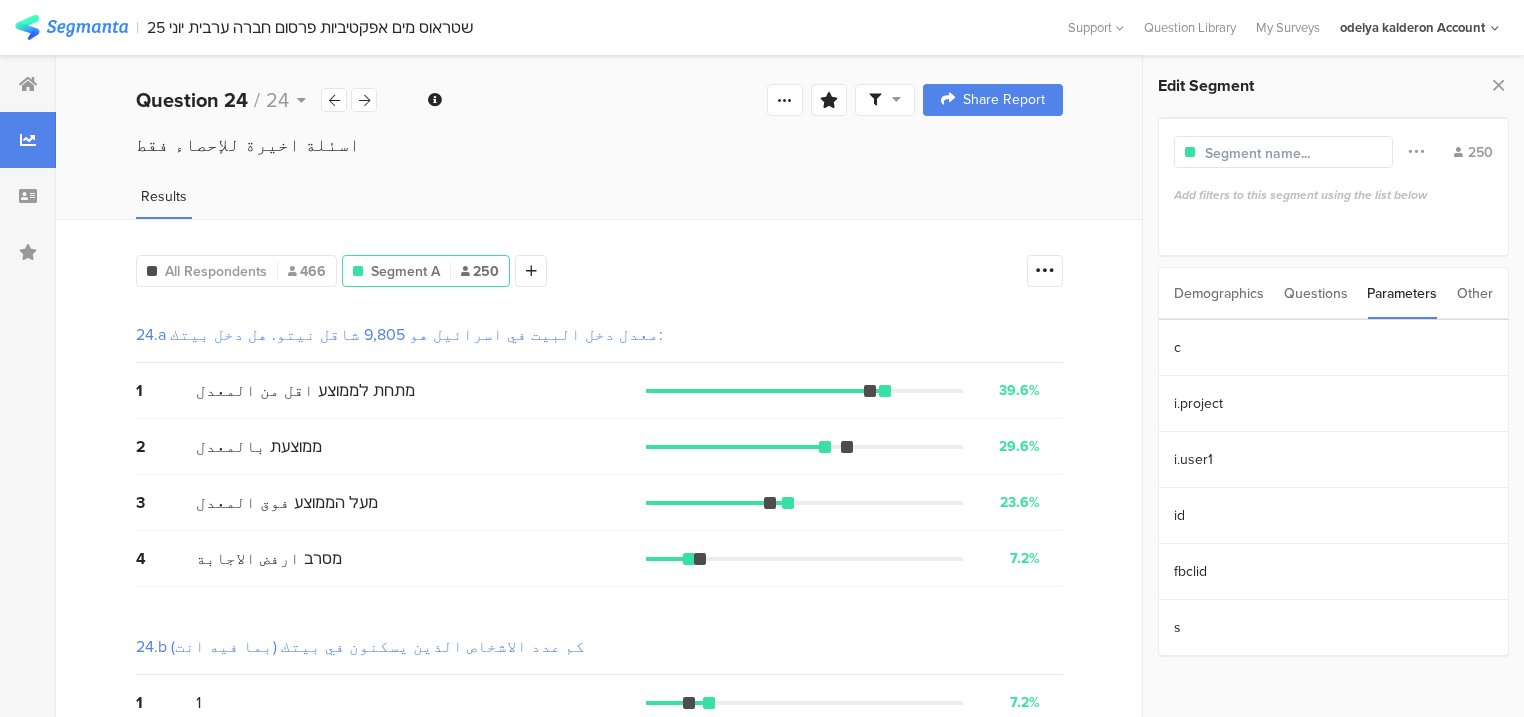 click on "Other" at bounding box center (1475, 293) 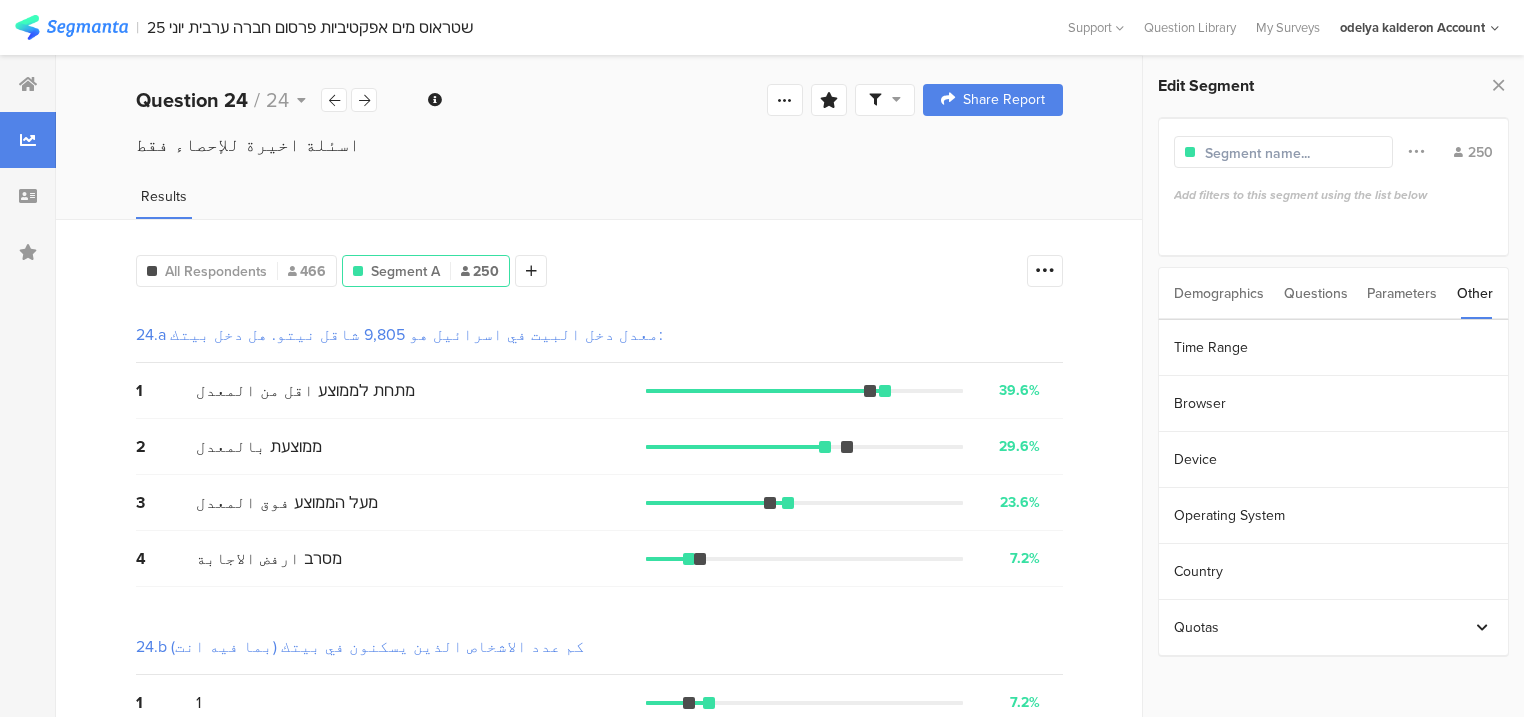click on "Parameters" at bounding box center [1402, 293] 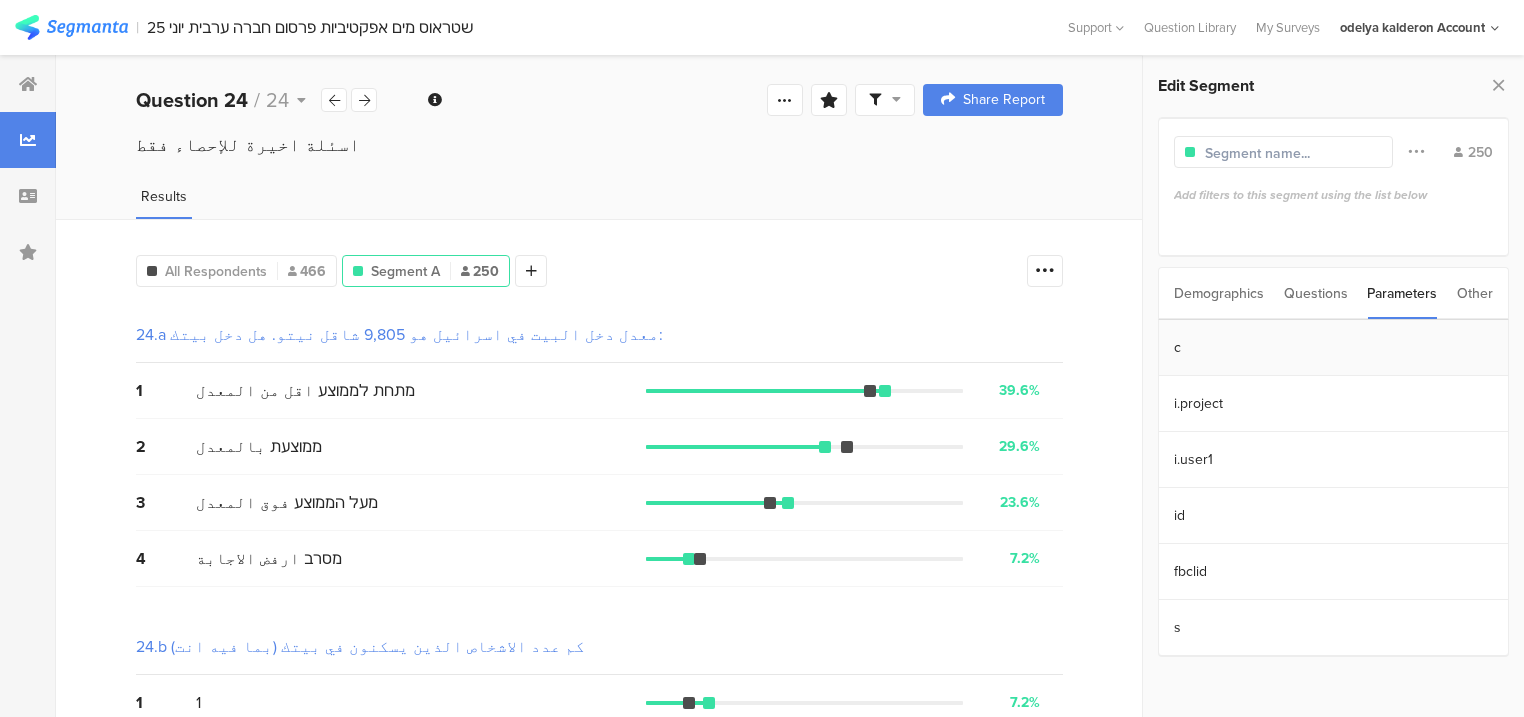 click on "c" at bounding box center (1333, 348) 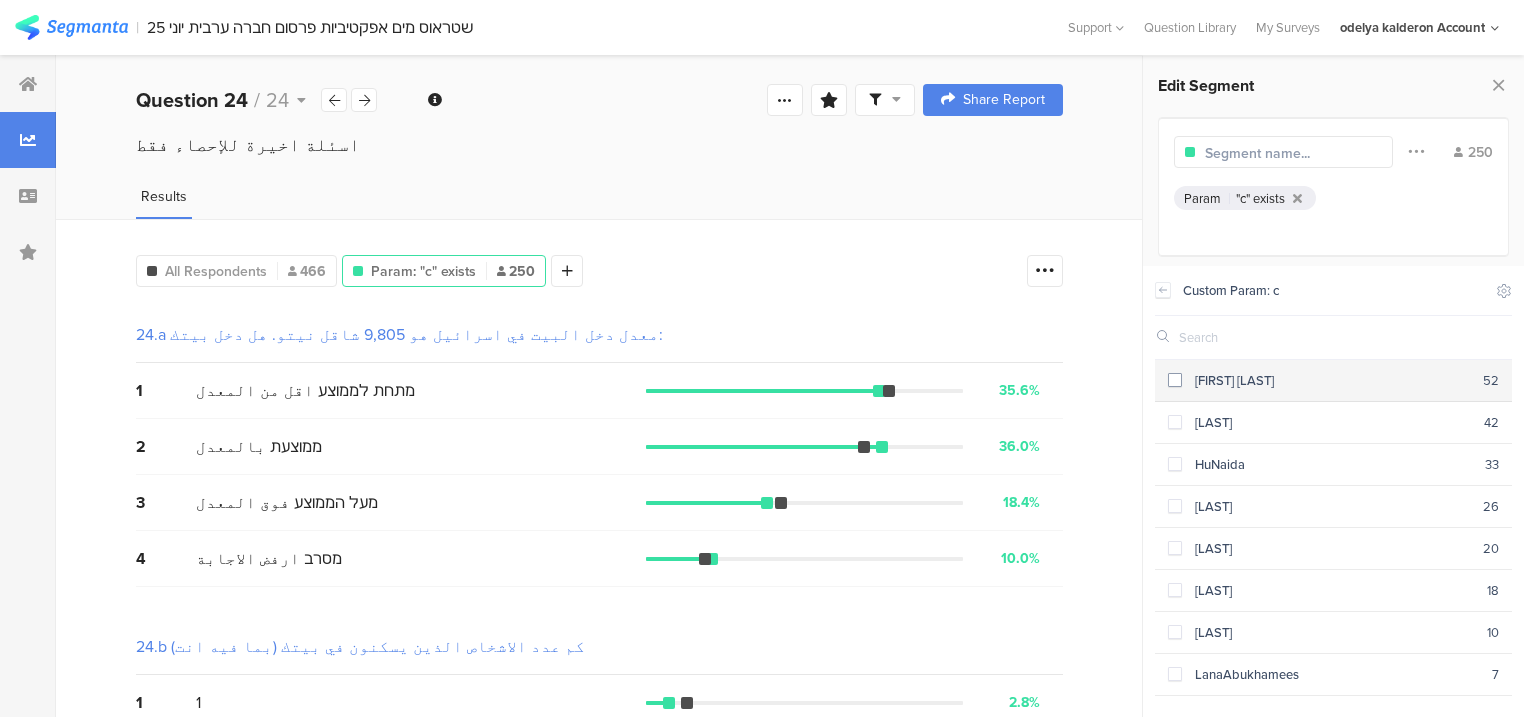 click on "[FIRST] [LAST]" at bounding box center [1332, 380] 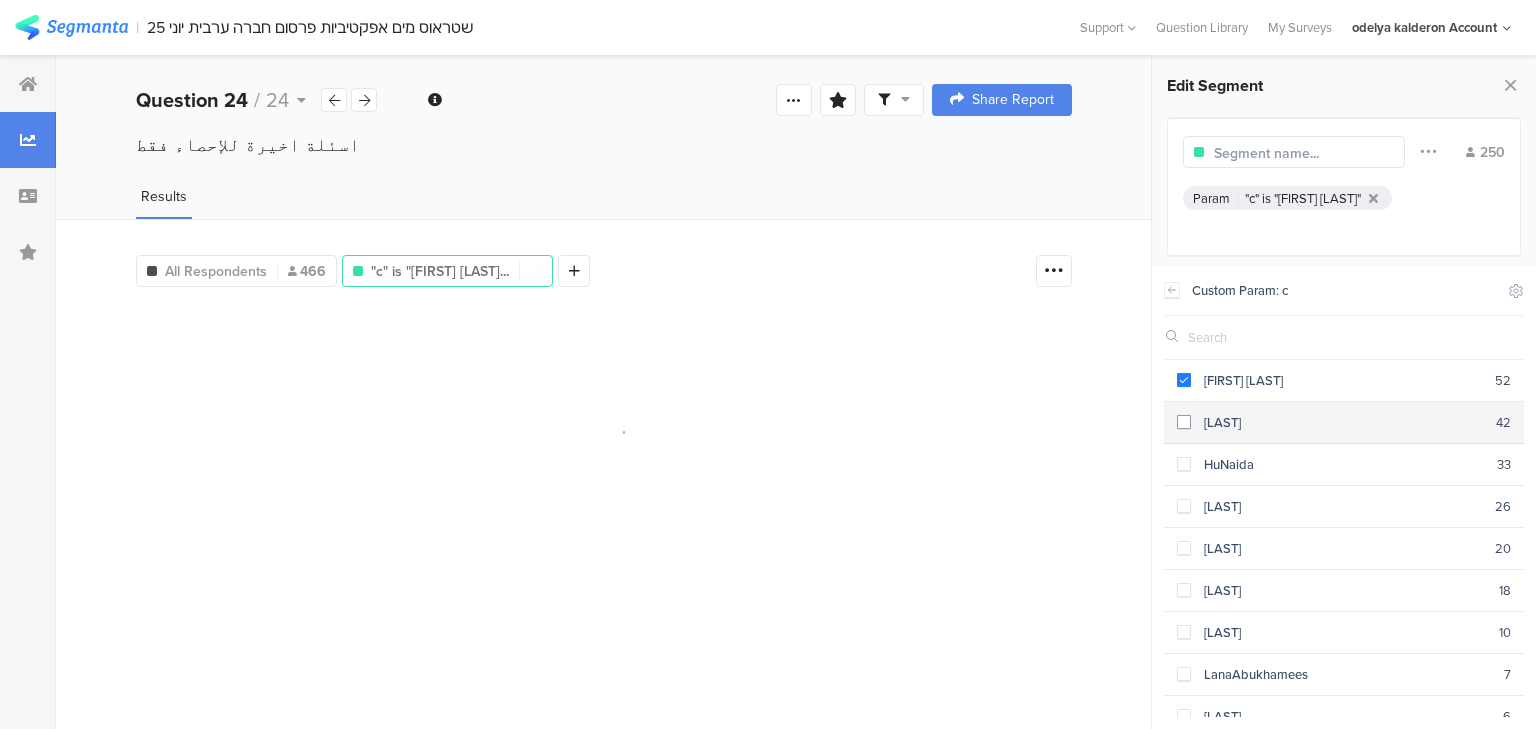 drag, startPoint x: 1224, startPoint y: 418, endPoint x: 1220, endPoint y: 436, distance: 18.439089 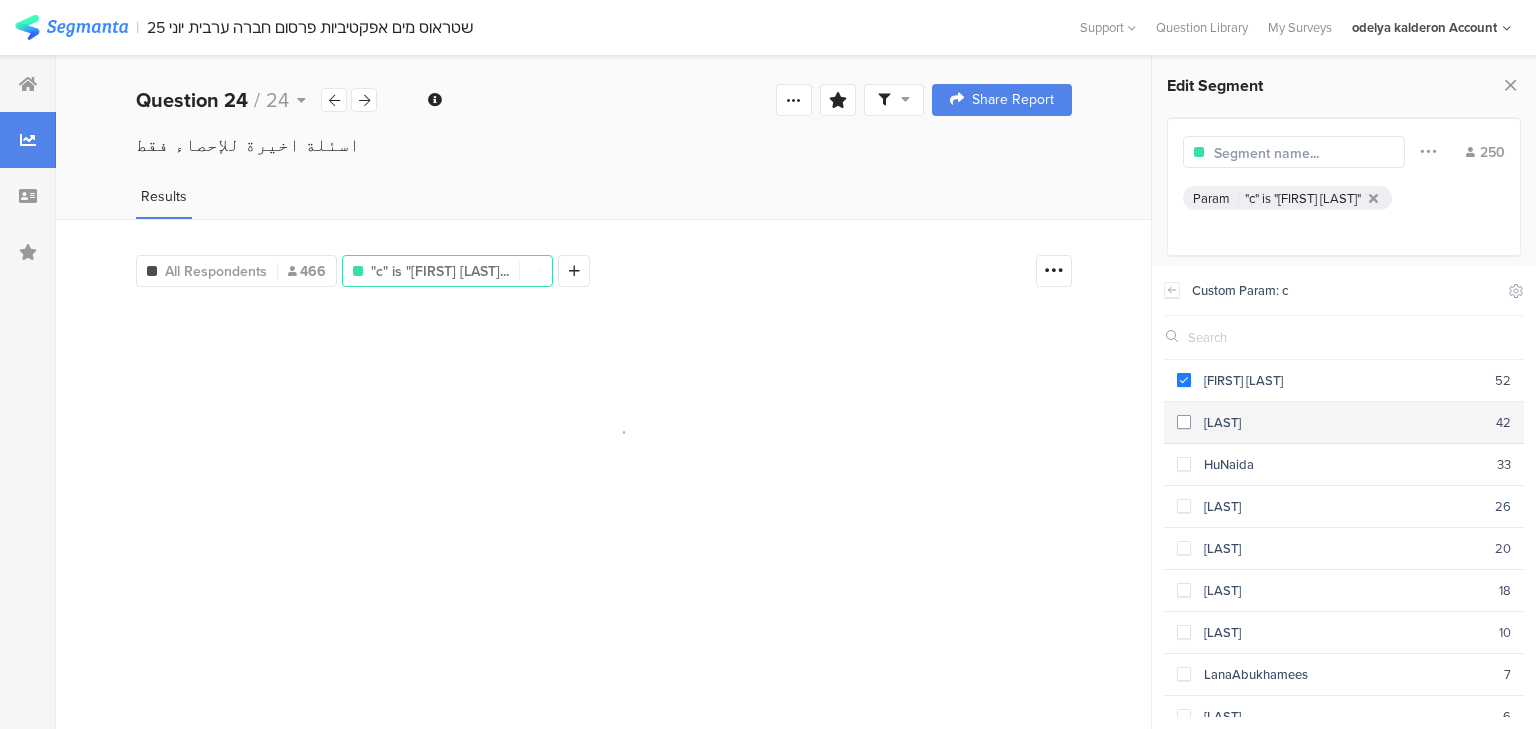 click on "[LAST]" at bounding box center (1343, 422) 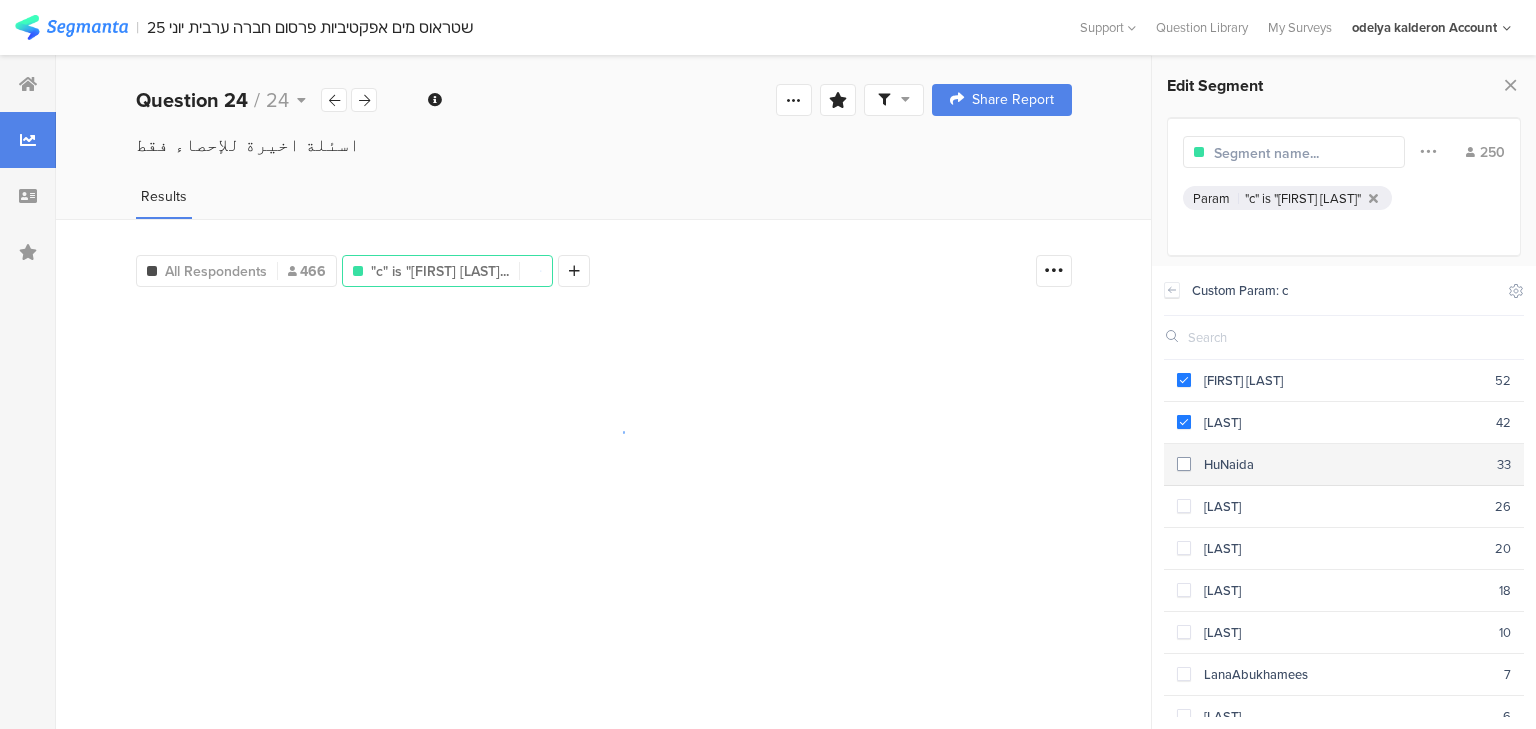 click on "HuNaida" at bounding box center [1344, 464] 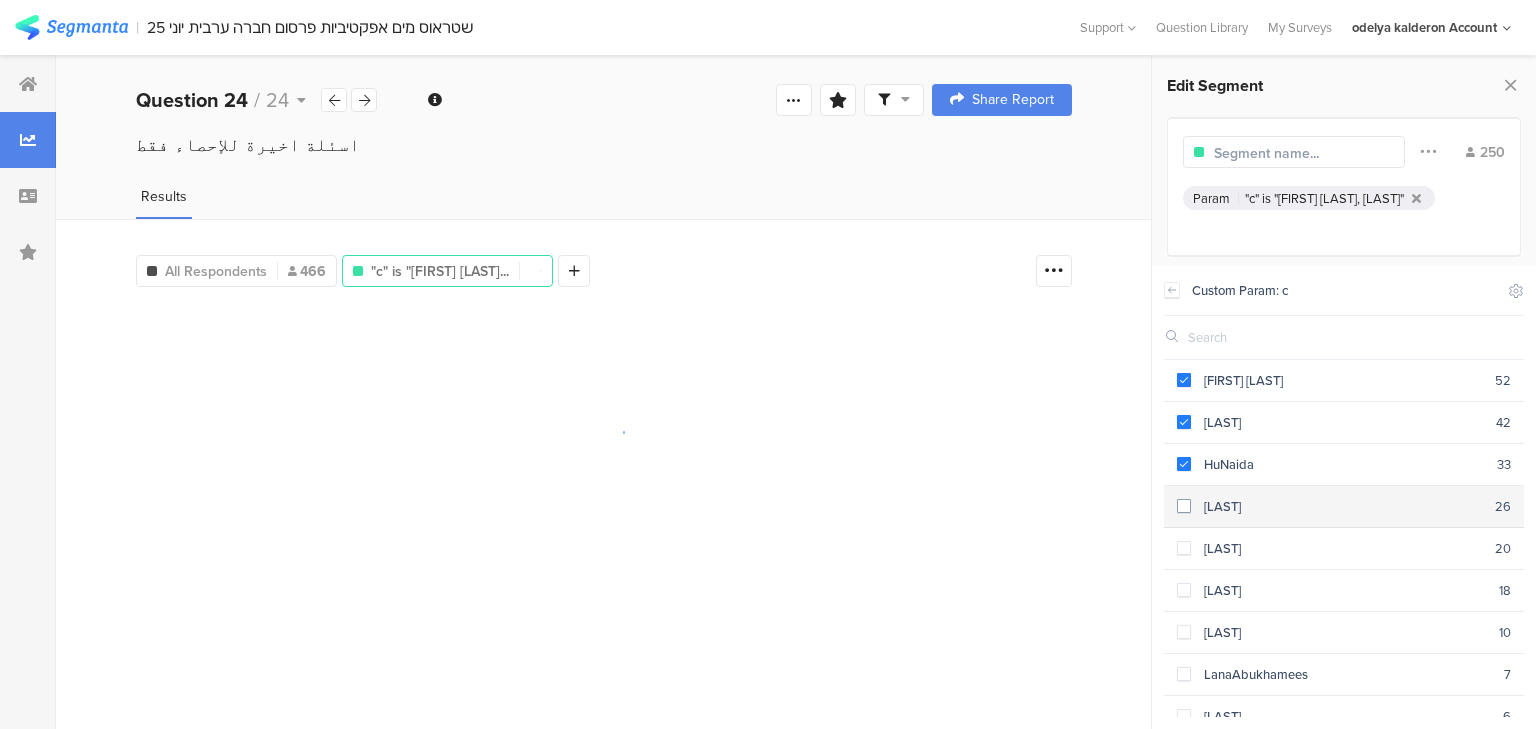 click on "[LAST]" at bounding box center (1343, 506) 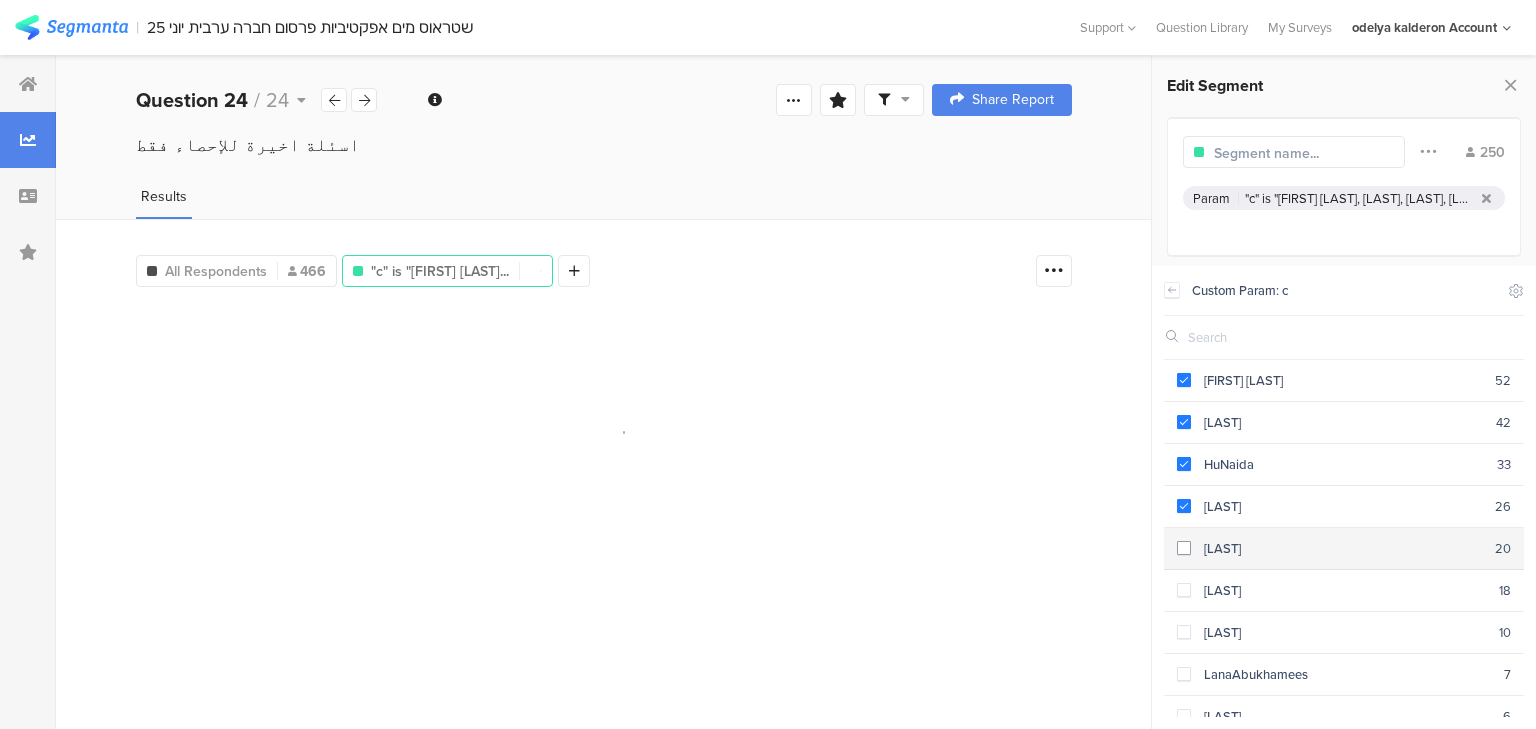 click on "[LAST]" at bounding box center [1343, 548] 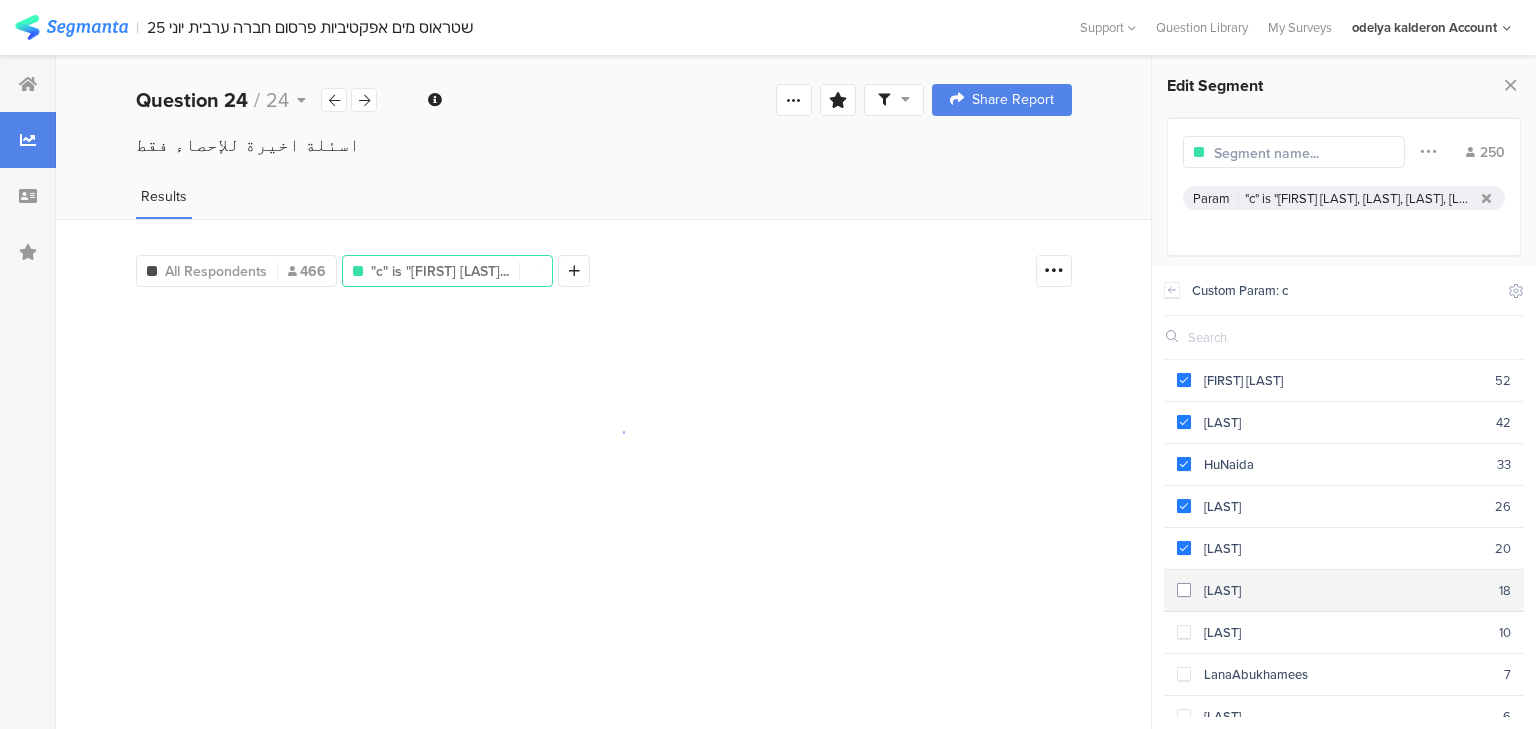 click on "[LAST]" at bounding box center [1345, 590] 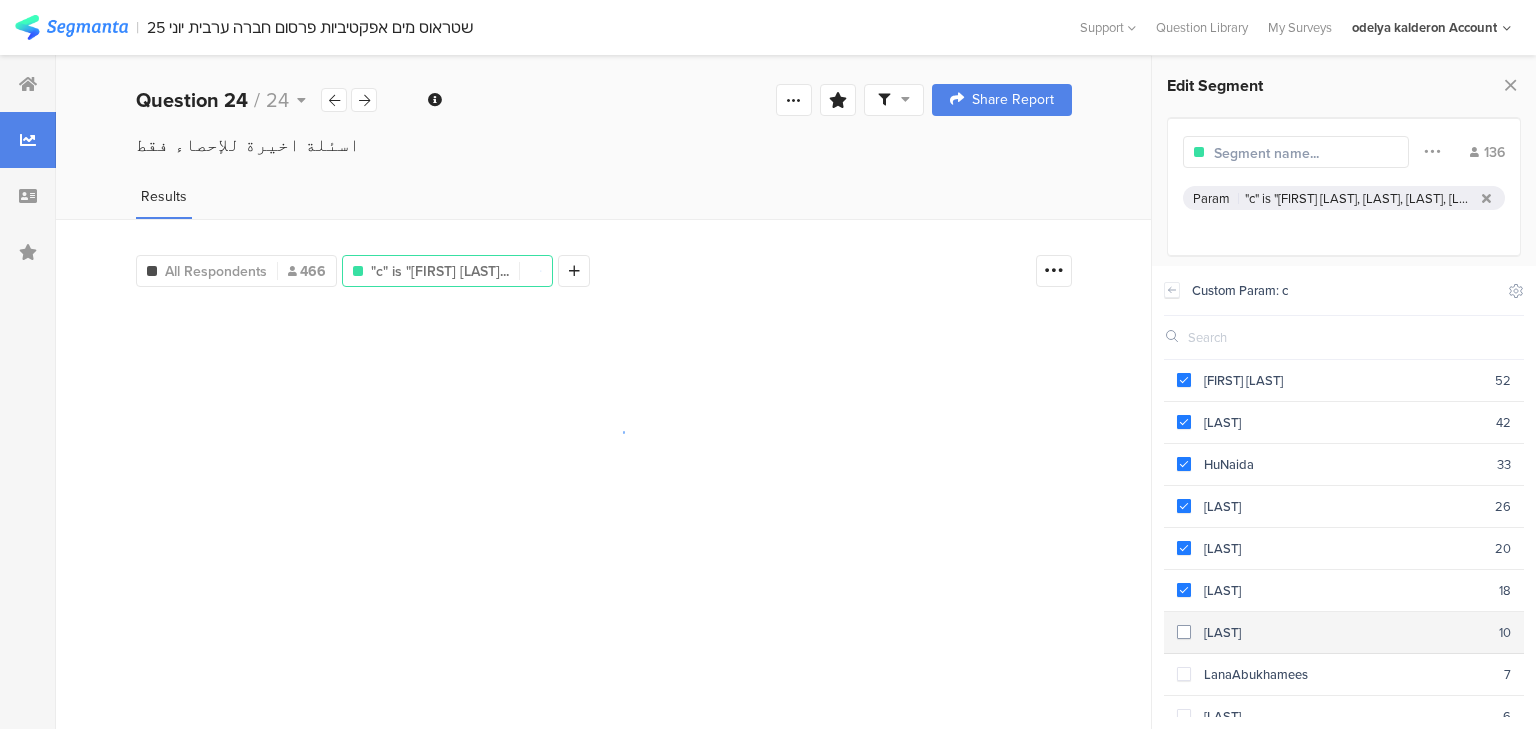 click on "[LAST]" at bounding box center (1345, 632) 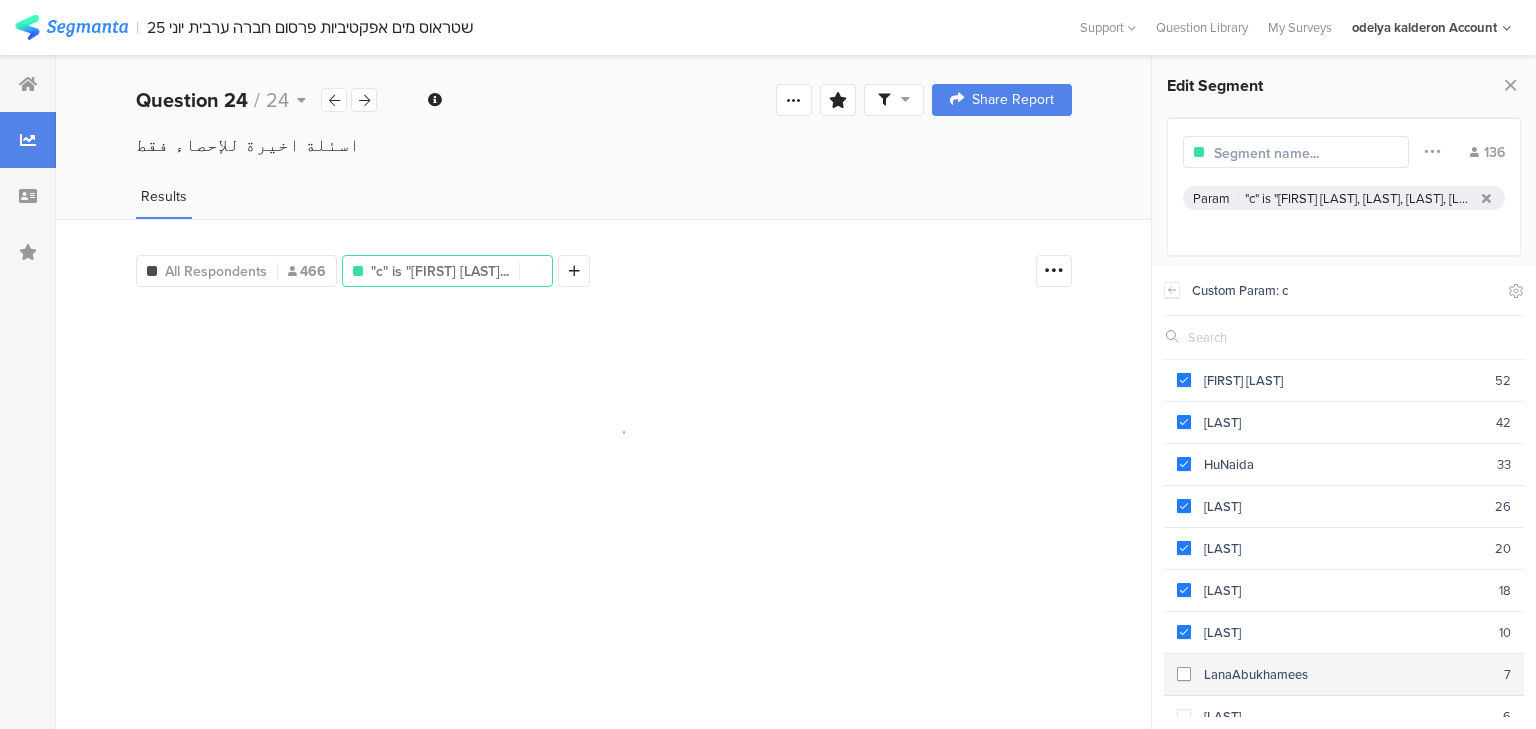 click on "LanaAbukhamees" at bounding box center (1347, 674) 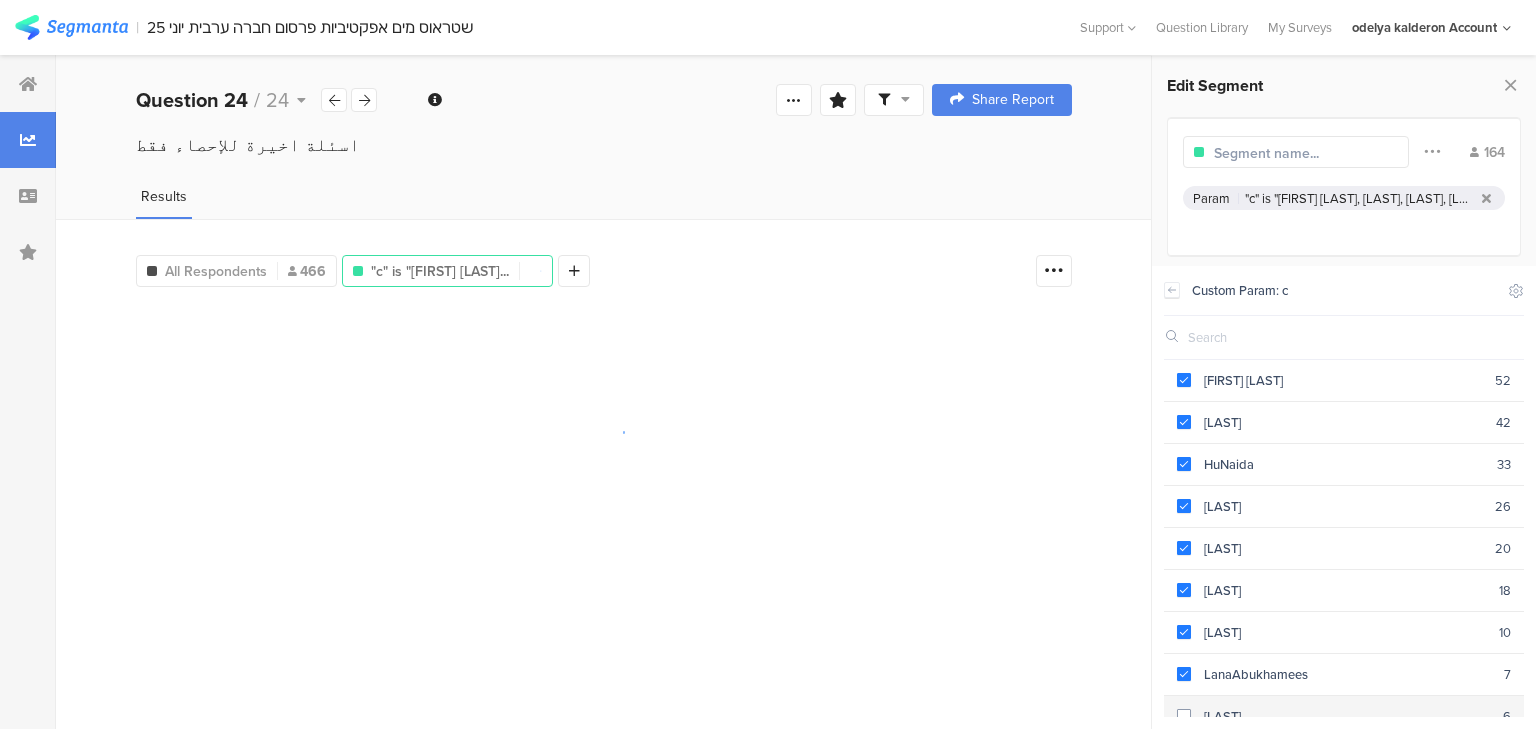 click on "[LAST]
6" at bounding box center [1344, 717] 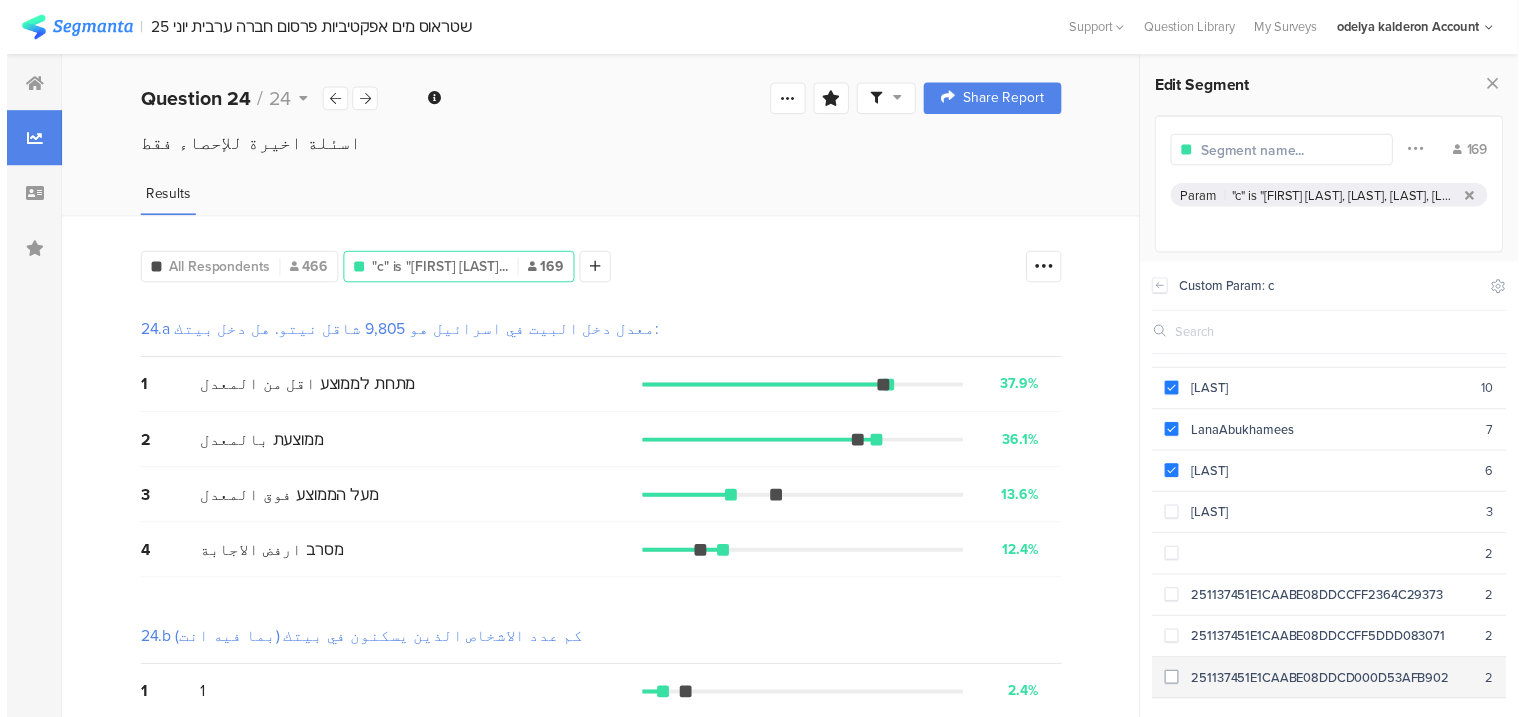 scroll, scrollTop: 240, scrollLeft: 0, axis: vertical 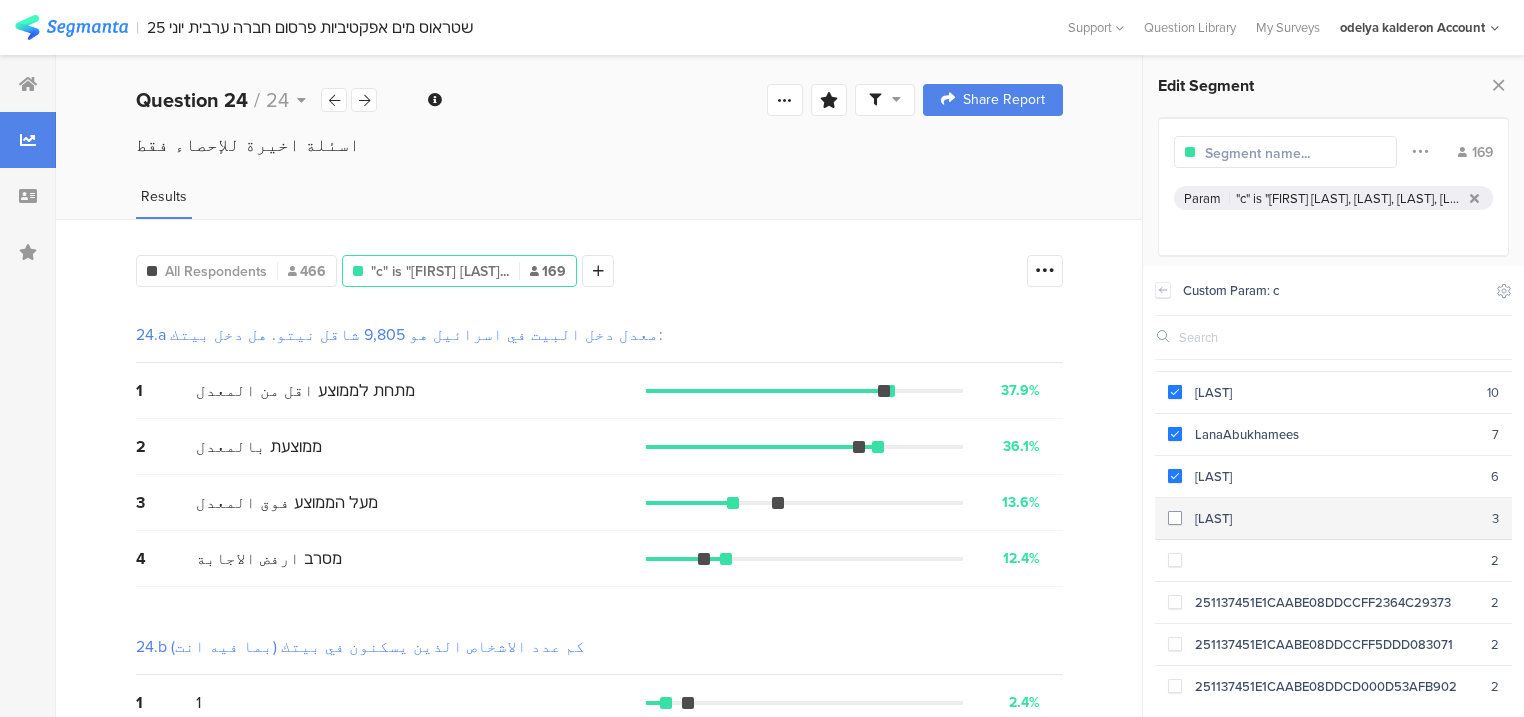 click on "[LAST]" at bounding box center (1337, 518) 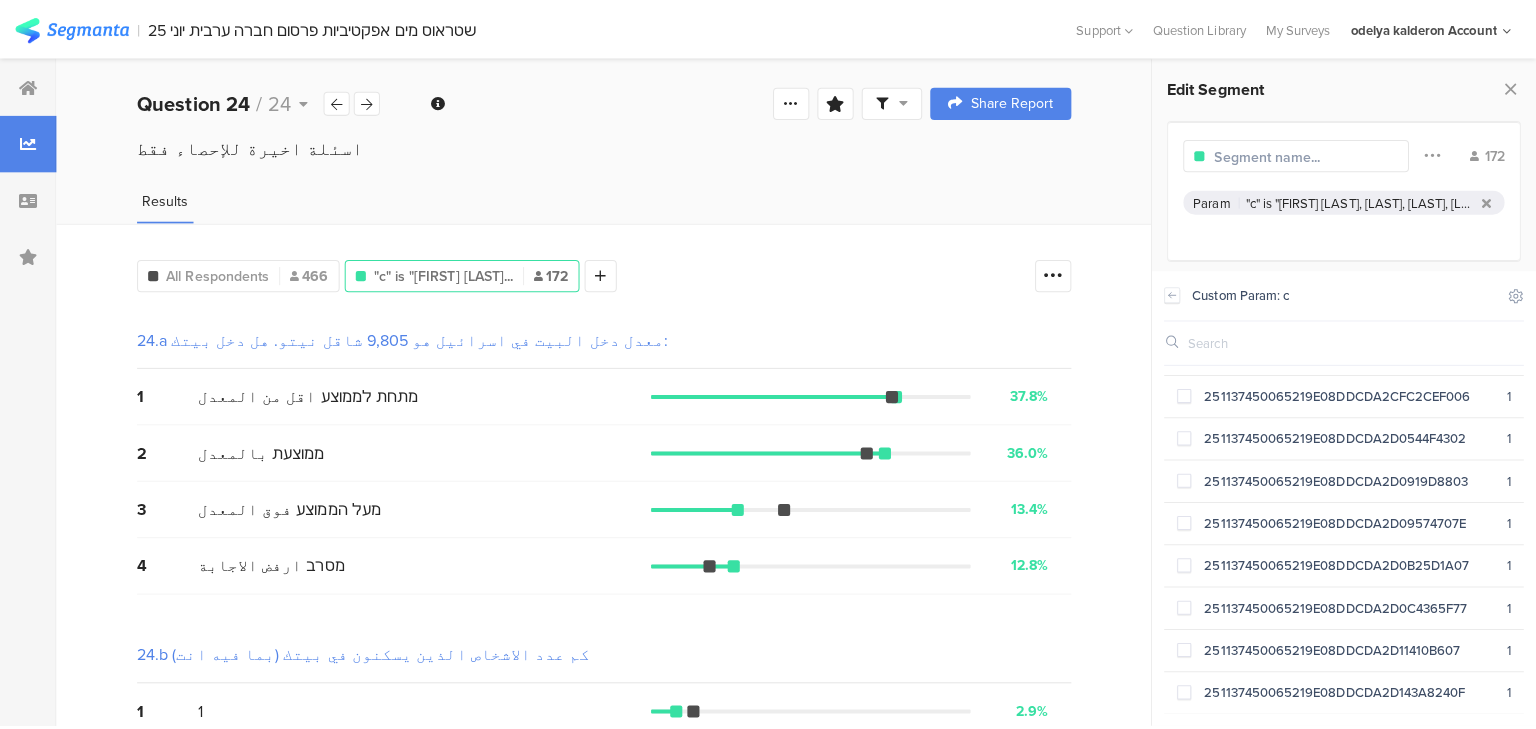 scroll, scrollTop: 910, scrollLeft: 0, axis: vertical 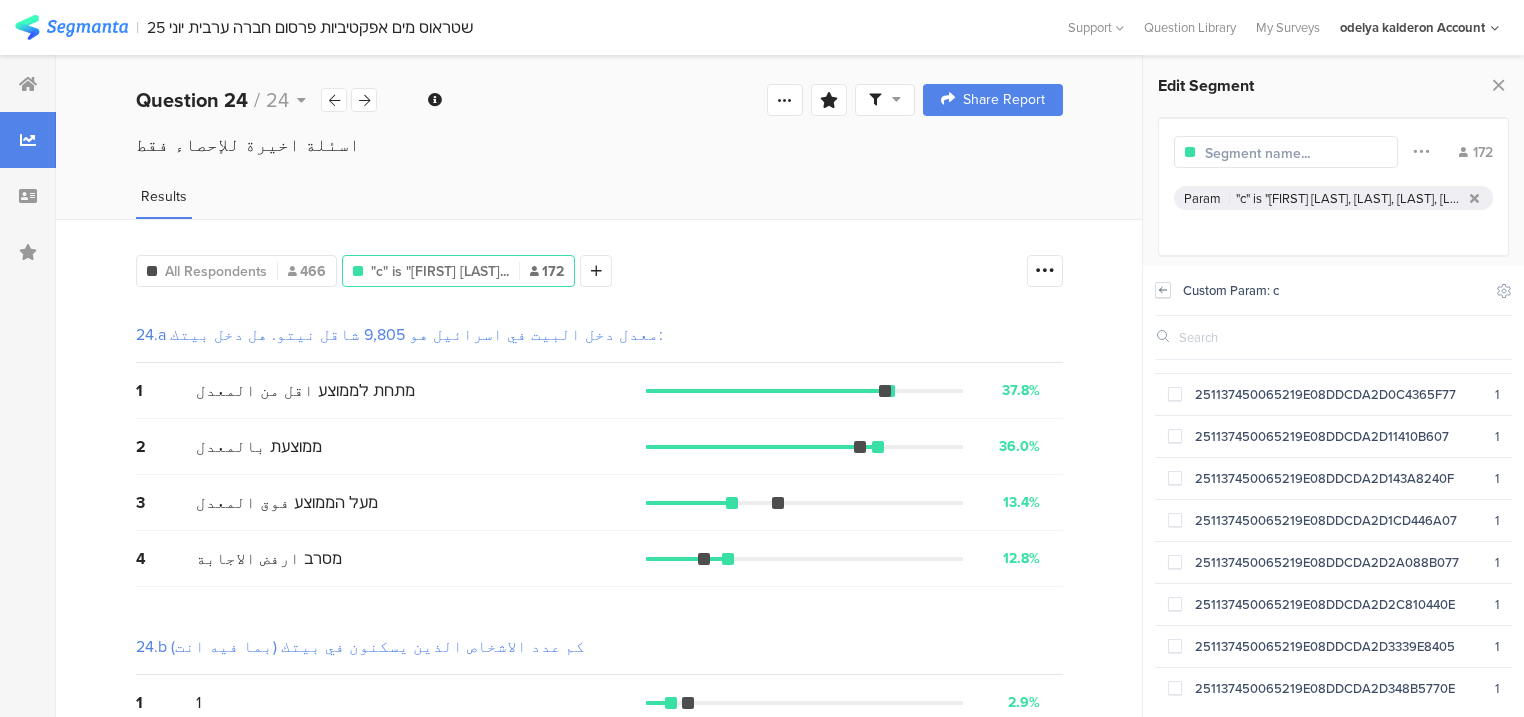 click 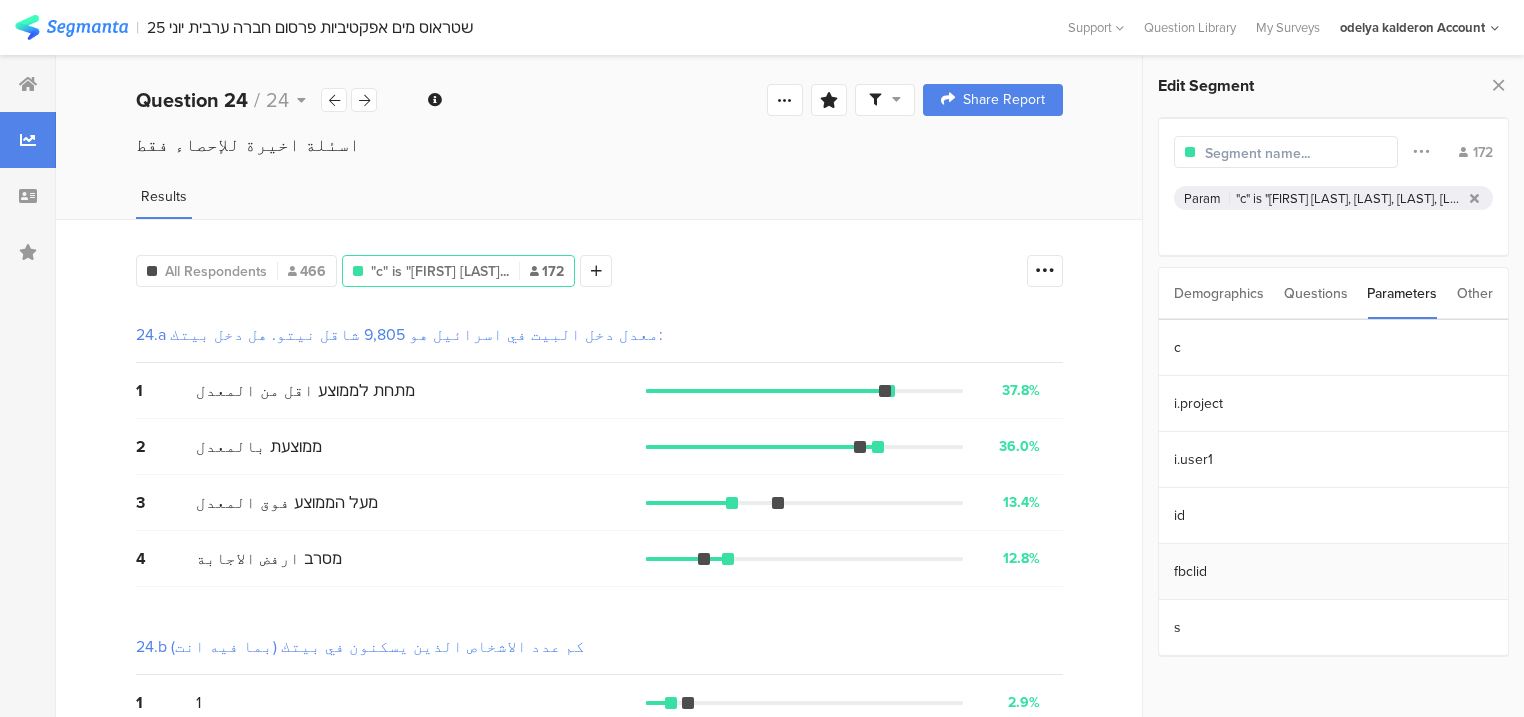 click on "fbclid" at bounding box center [1333, 572] 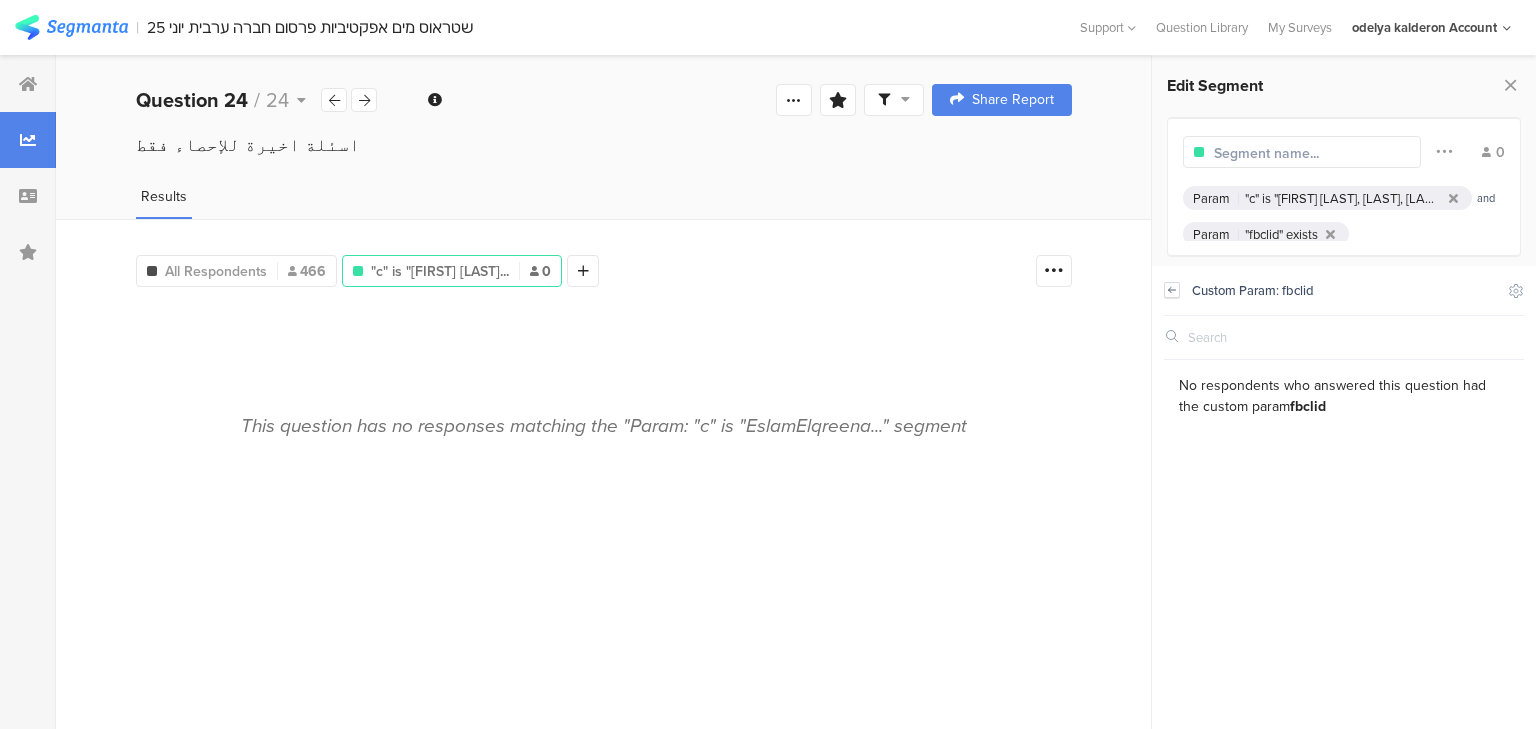 click 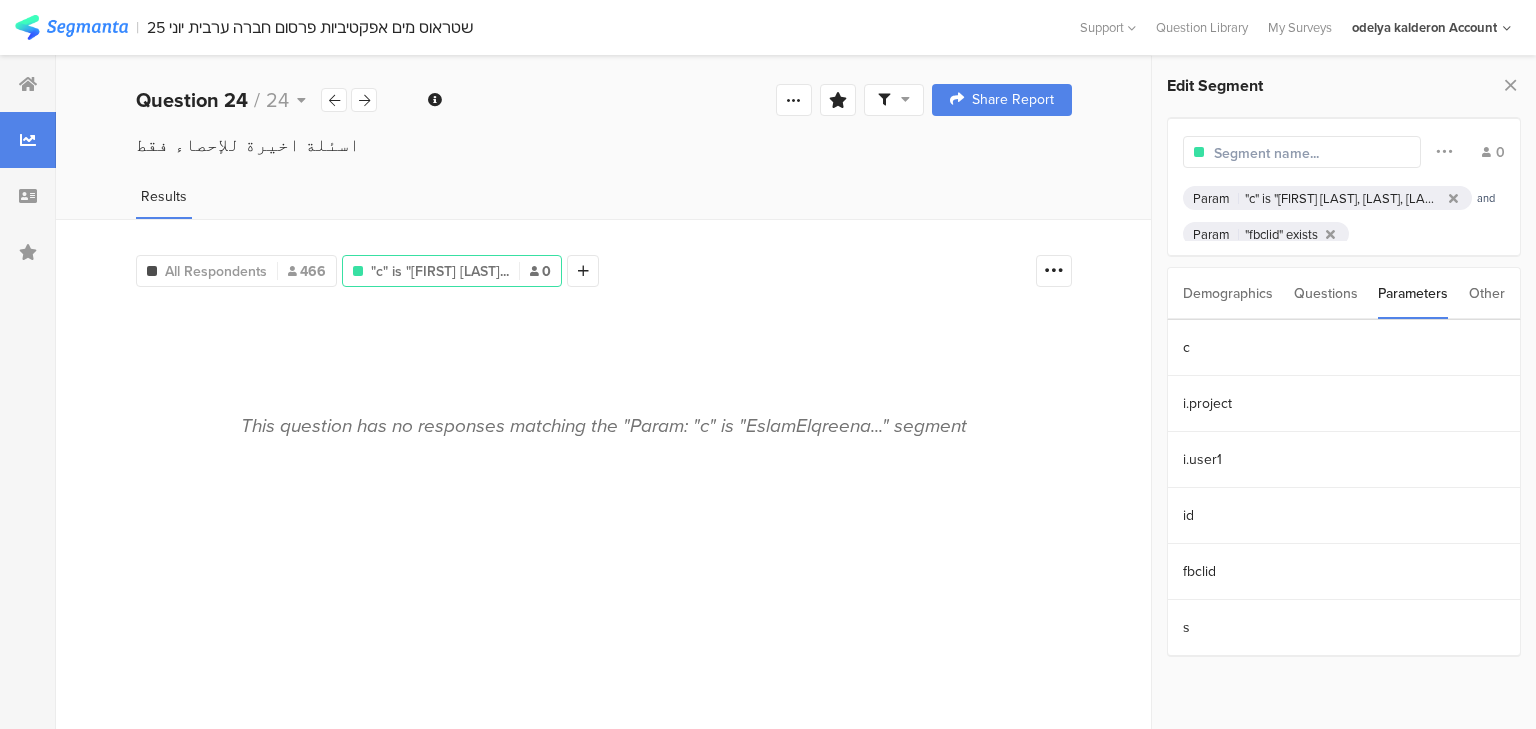 click on ""fbclid" exists" at bounding box center [1281, 234] 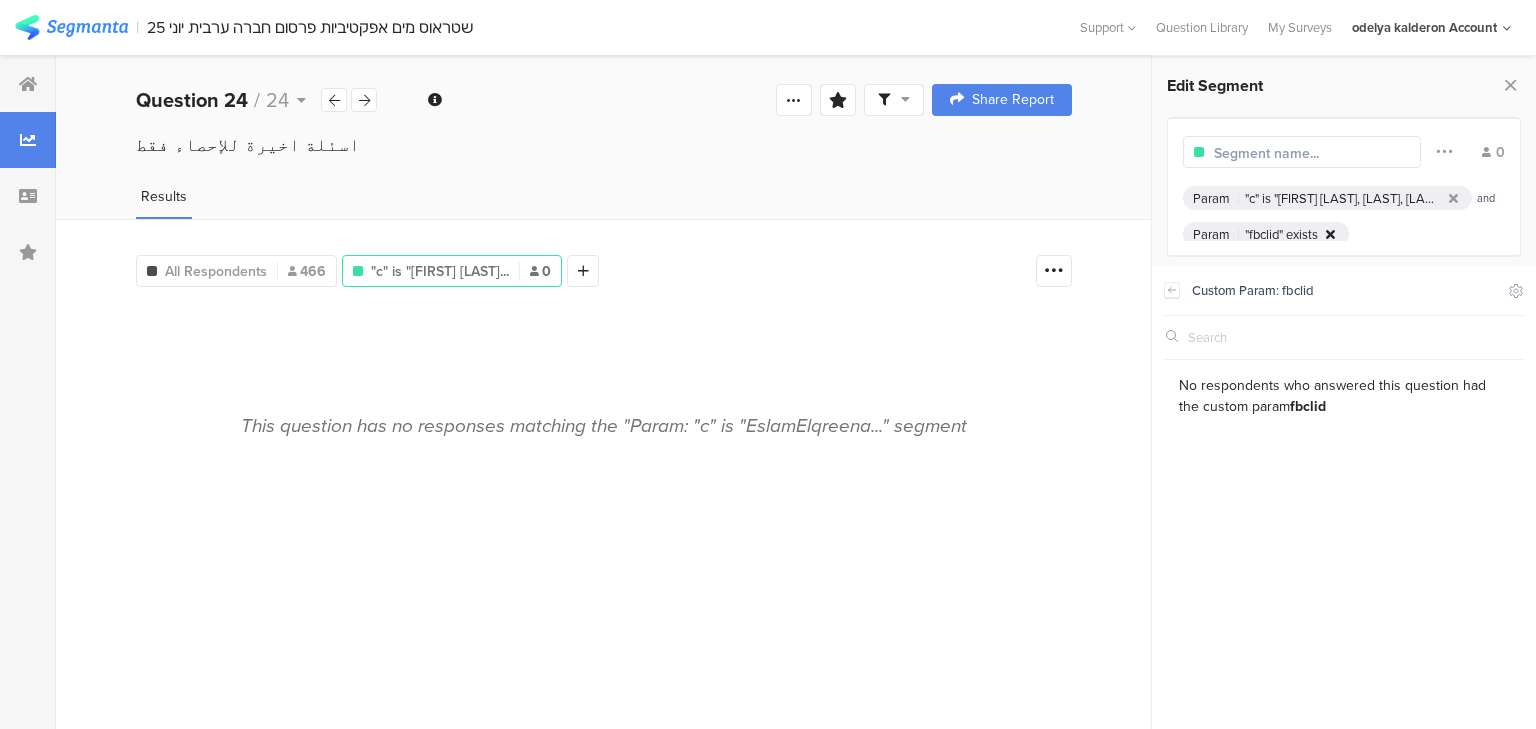 click at bounding box center [1330, 234] 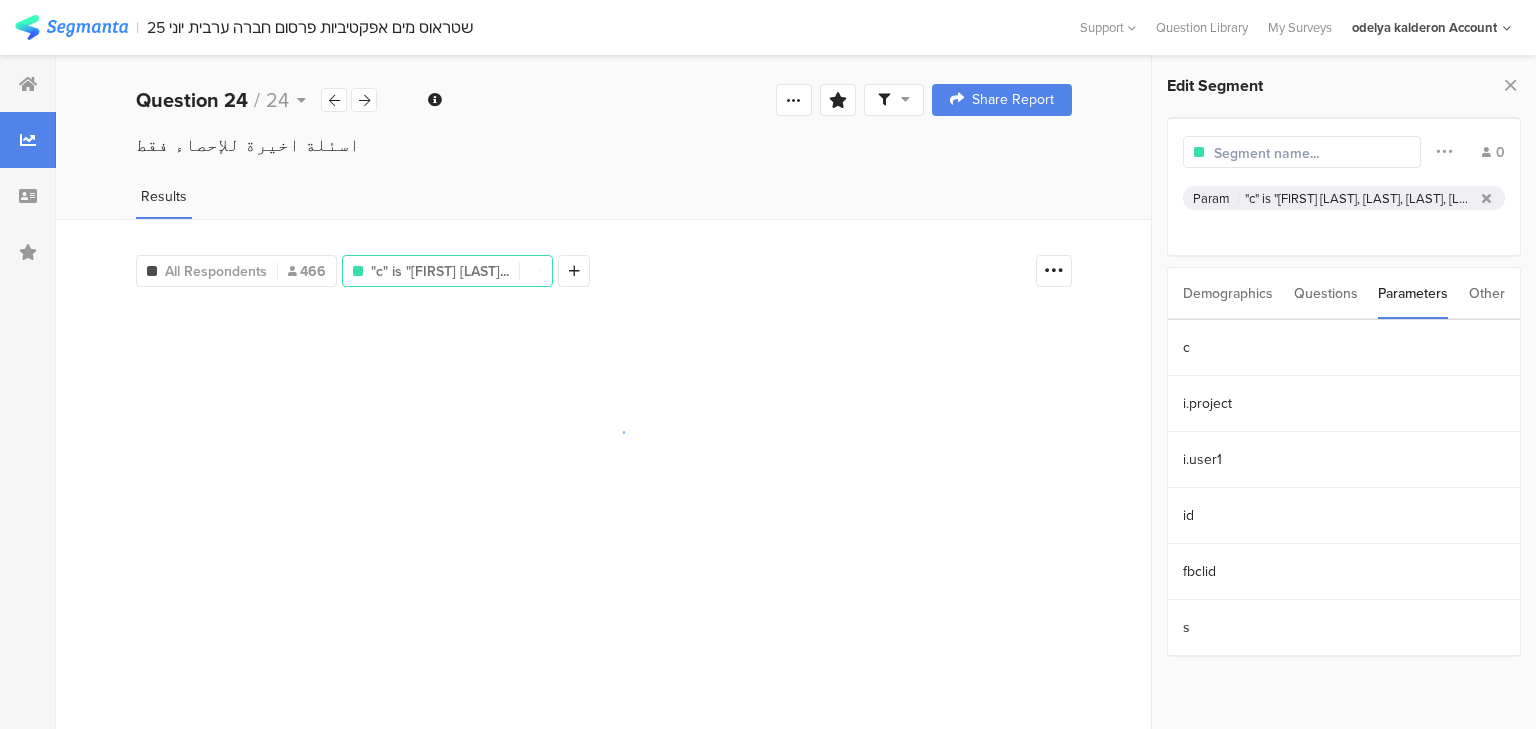 click on ""c" is "[FIRST] [LAST], [LAST], [LAST], [LAST], [LAST], [LAST], [LAST], [LAST], [LAST], [LAST]"" at bounding box center [1359, 198] 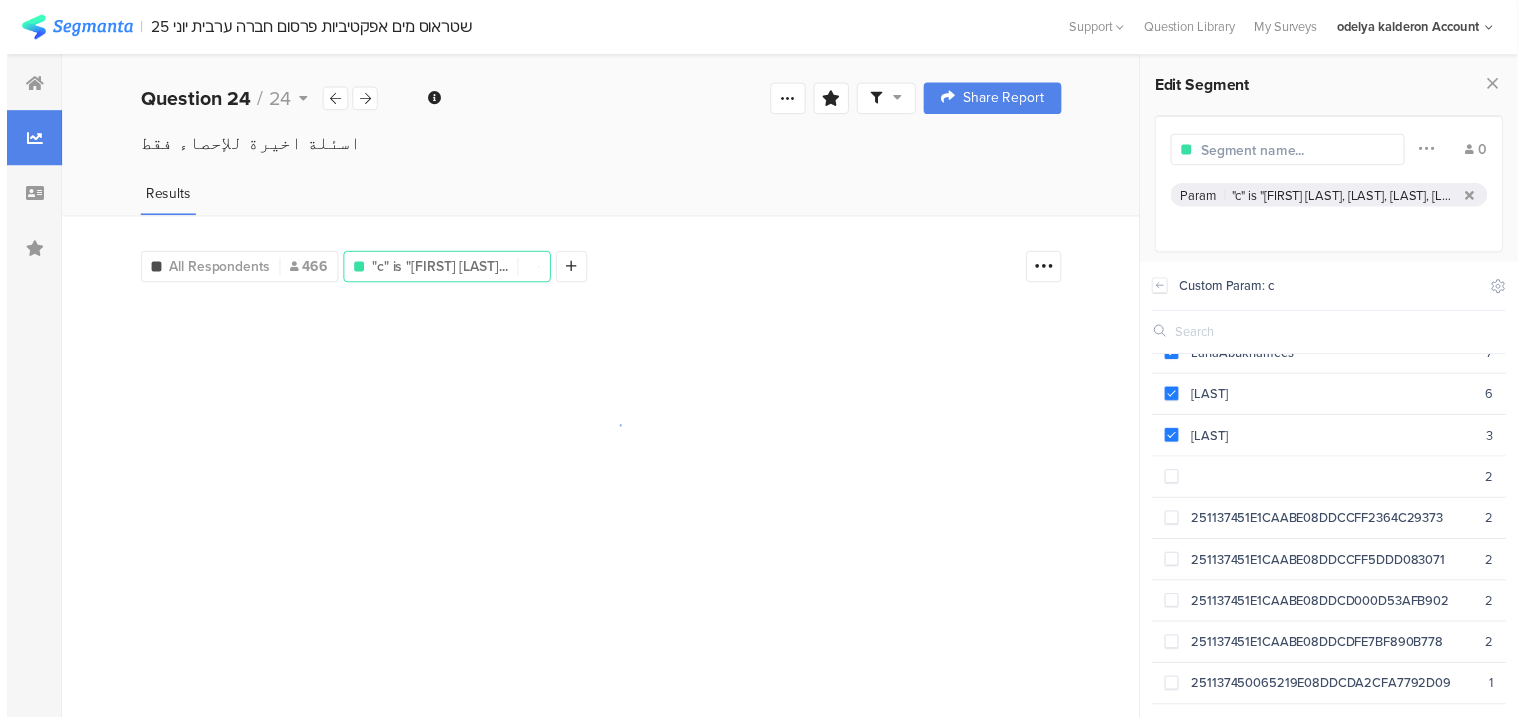 scroll, scrollTop: 560, scrollLeft: 0, axis: vertical 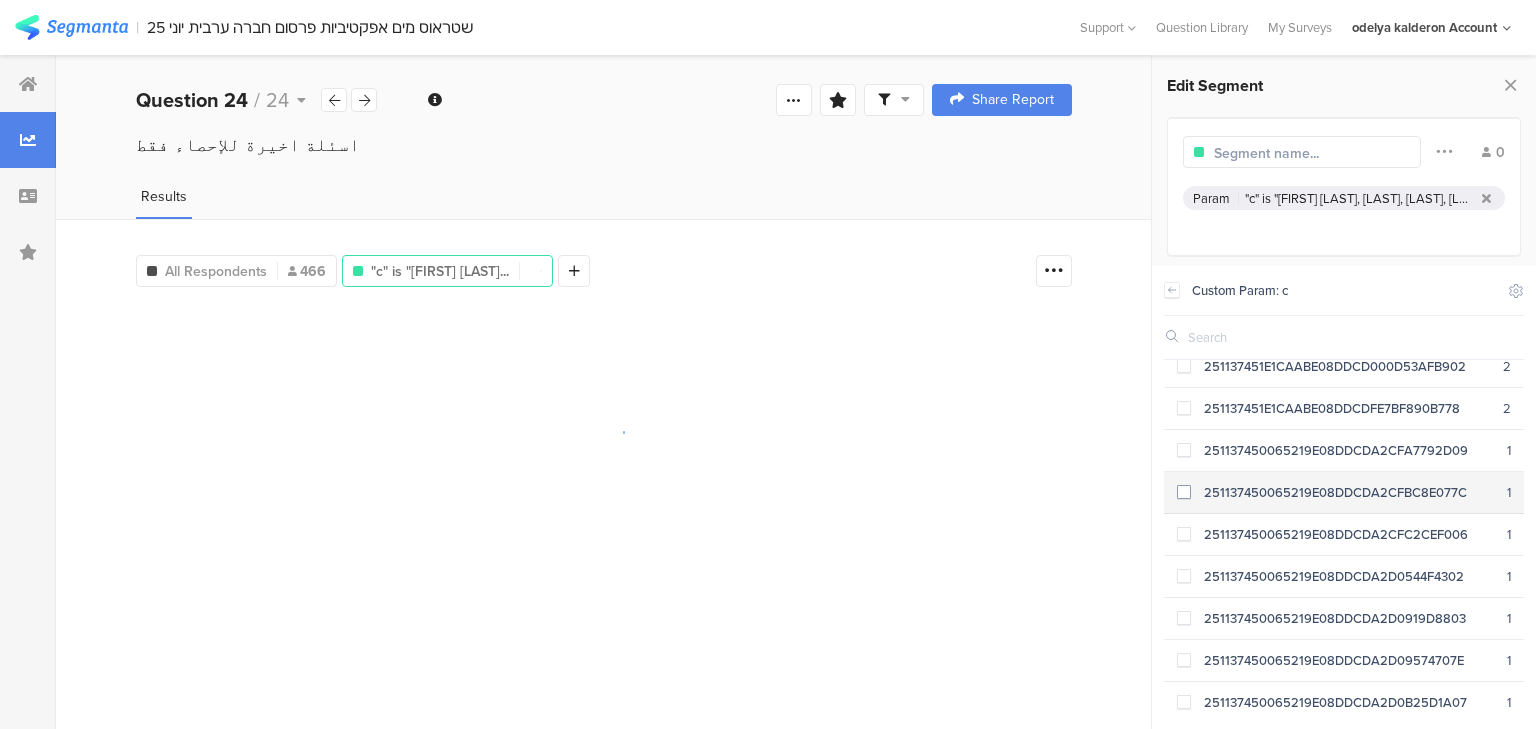 click on "251137450065219E08DDCDA2CFBC8E077C" at bounding box center [1349, 492] 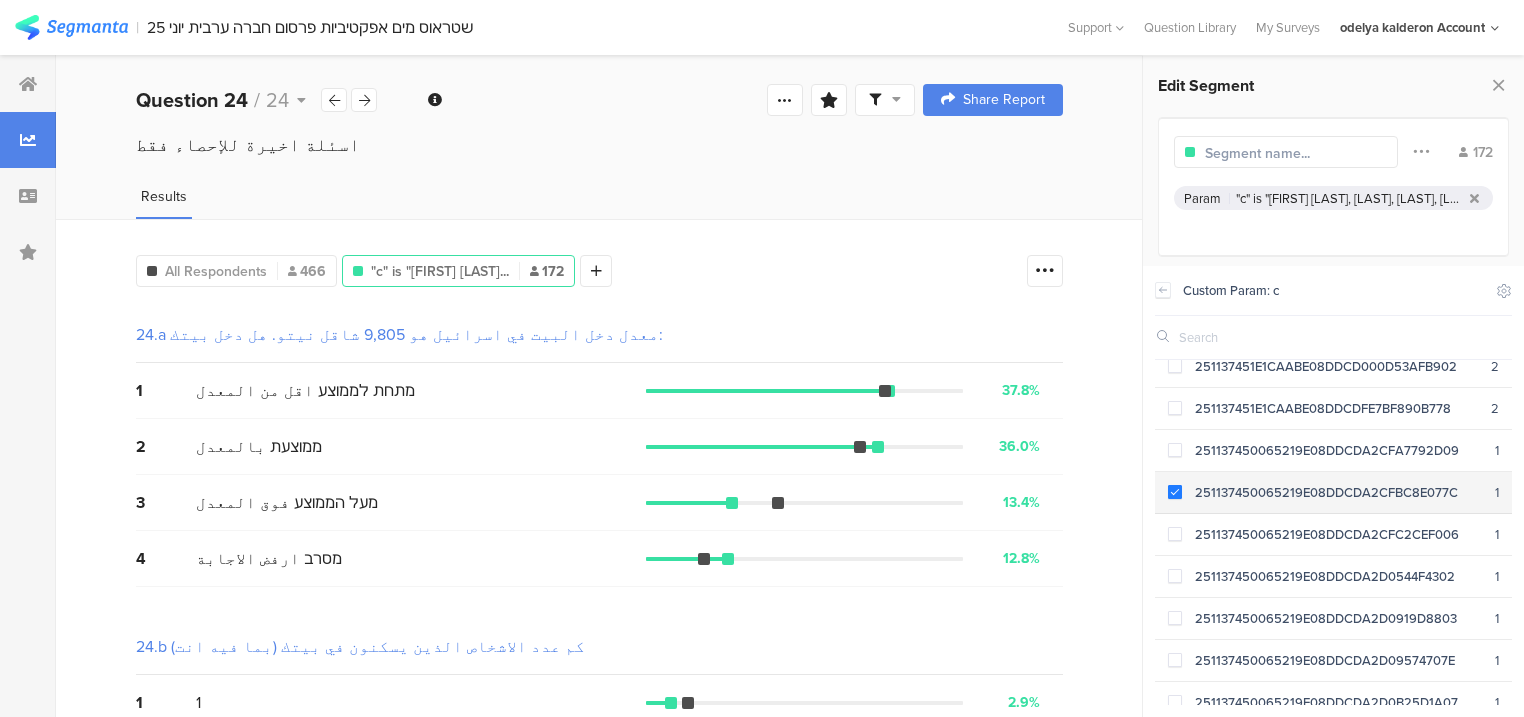 click on "251137450065219E08DDCDA2CFBC8E077C" at bounding box center (1338, 492) 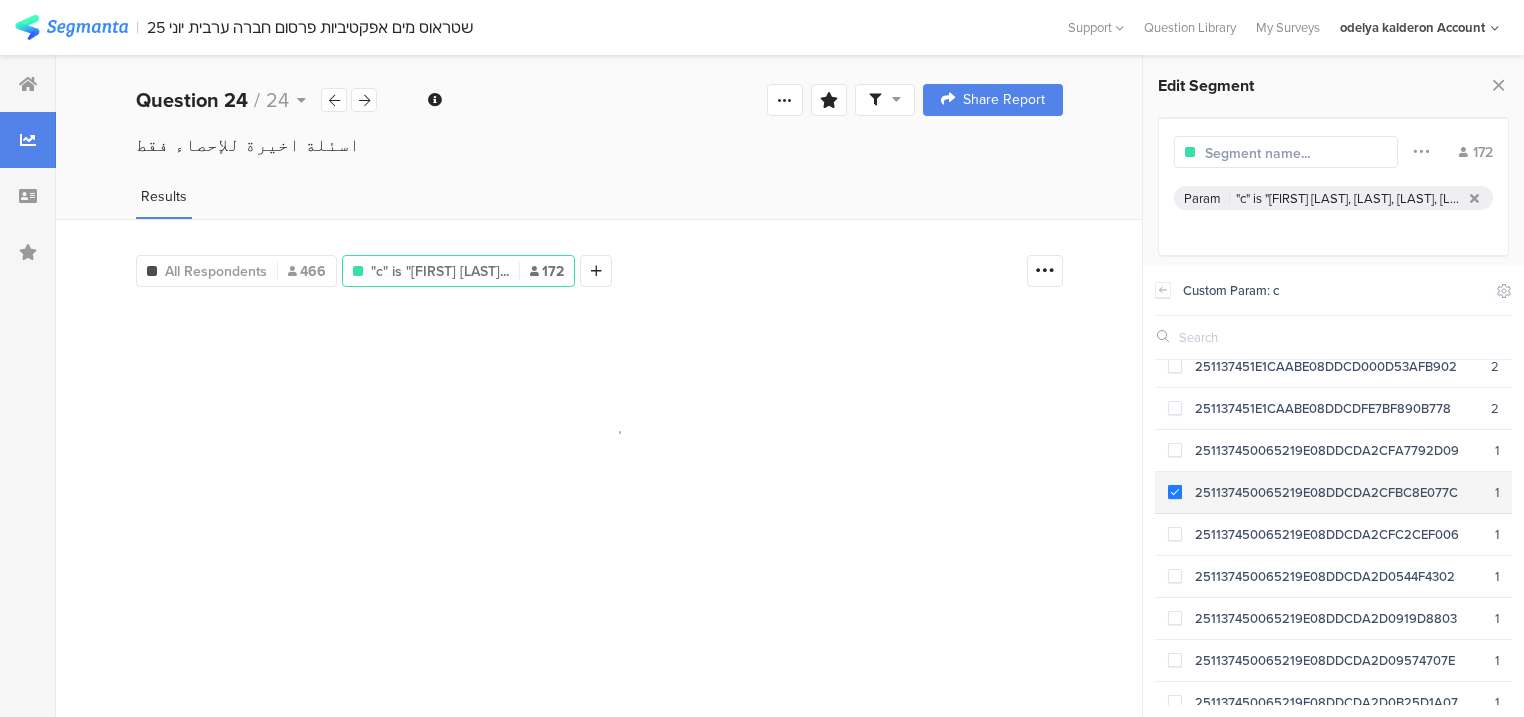 copy on "251137450065219E08DDCDA2CFBC8E077C" 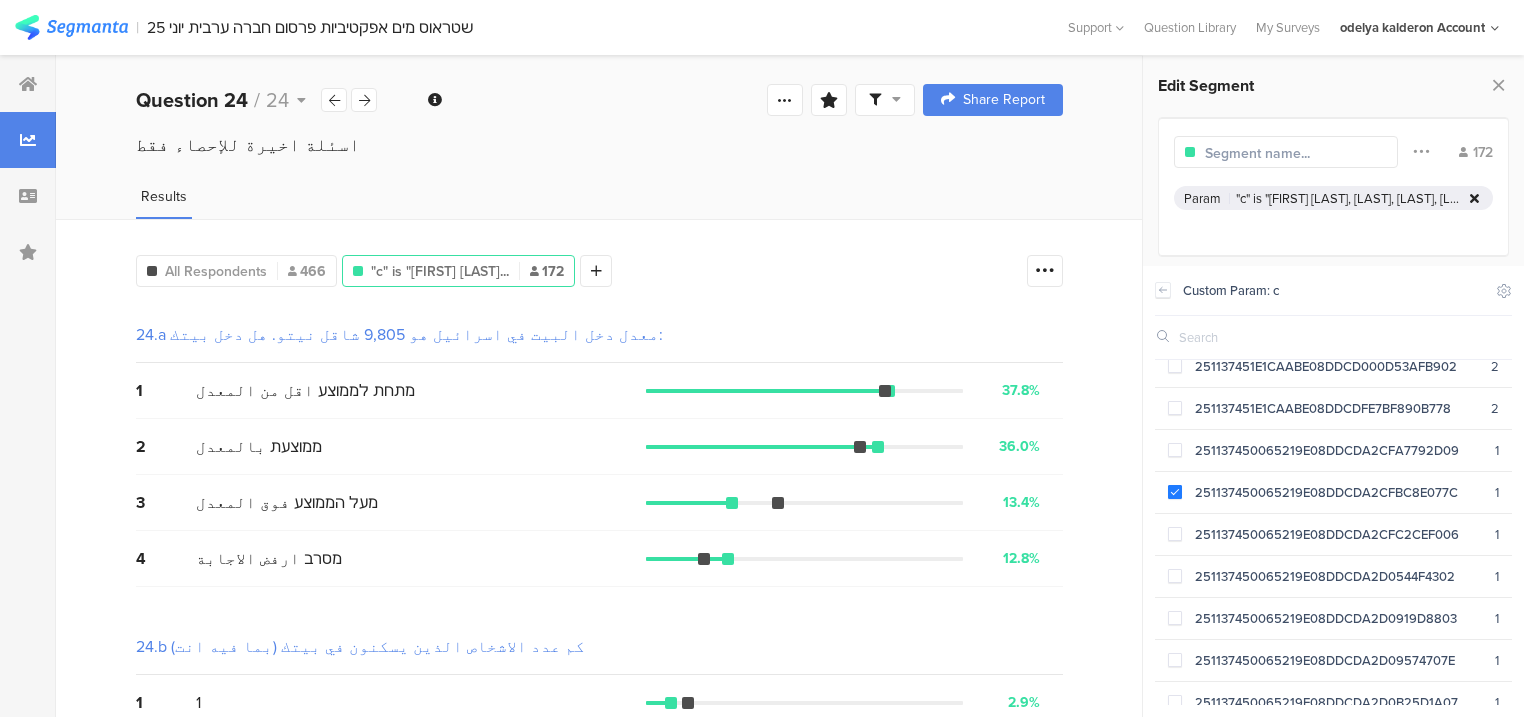 click at bounding box center [1474, 198] 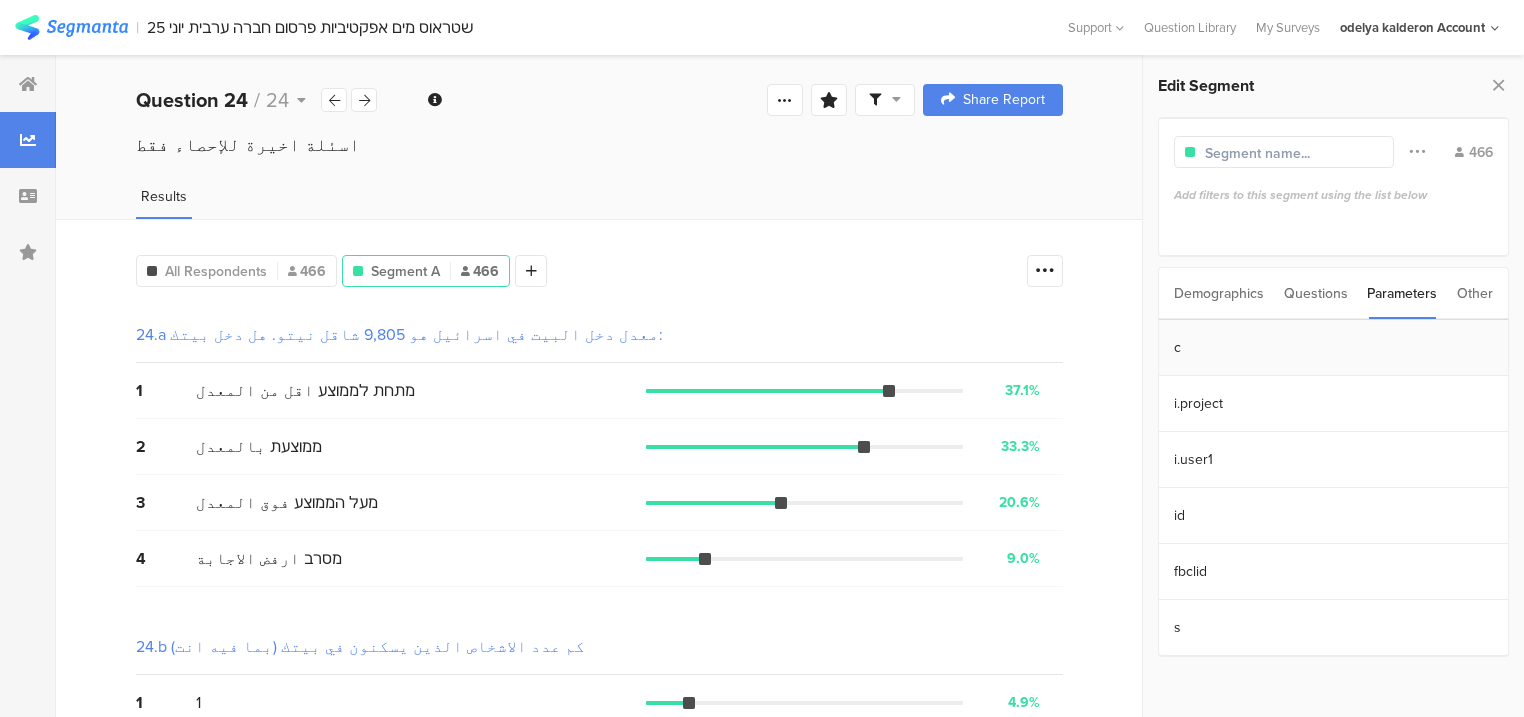 click on "c" at bounding box center (1333, 348) 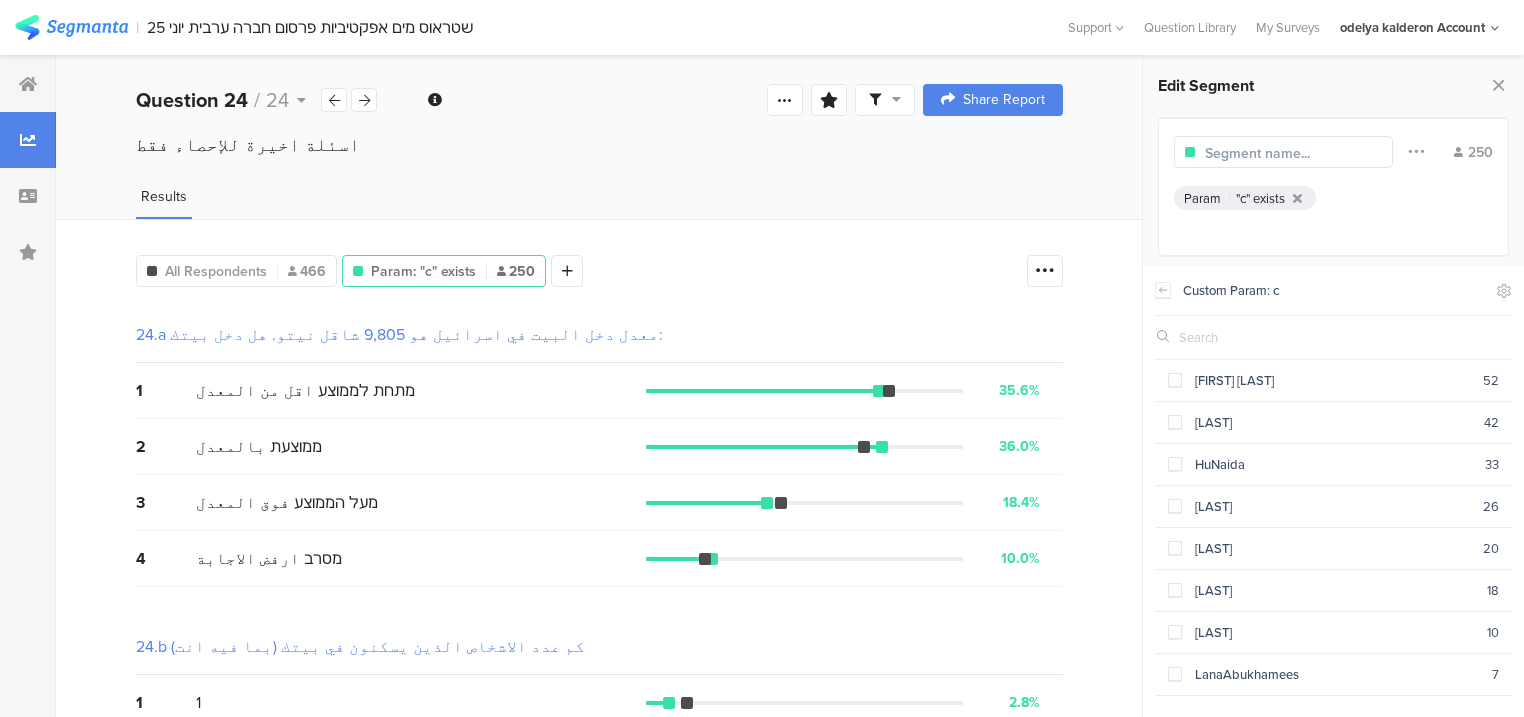 click 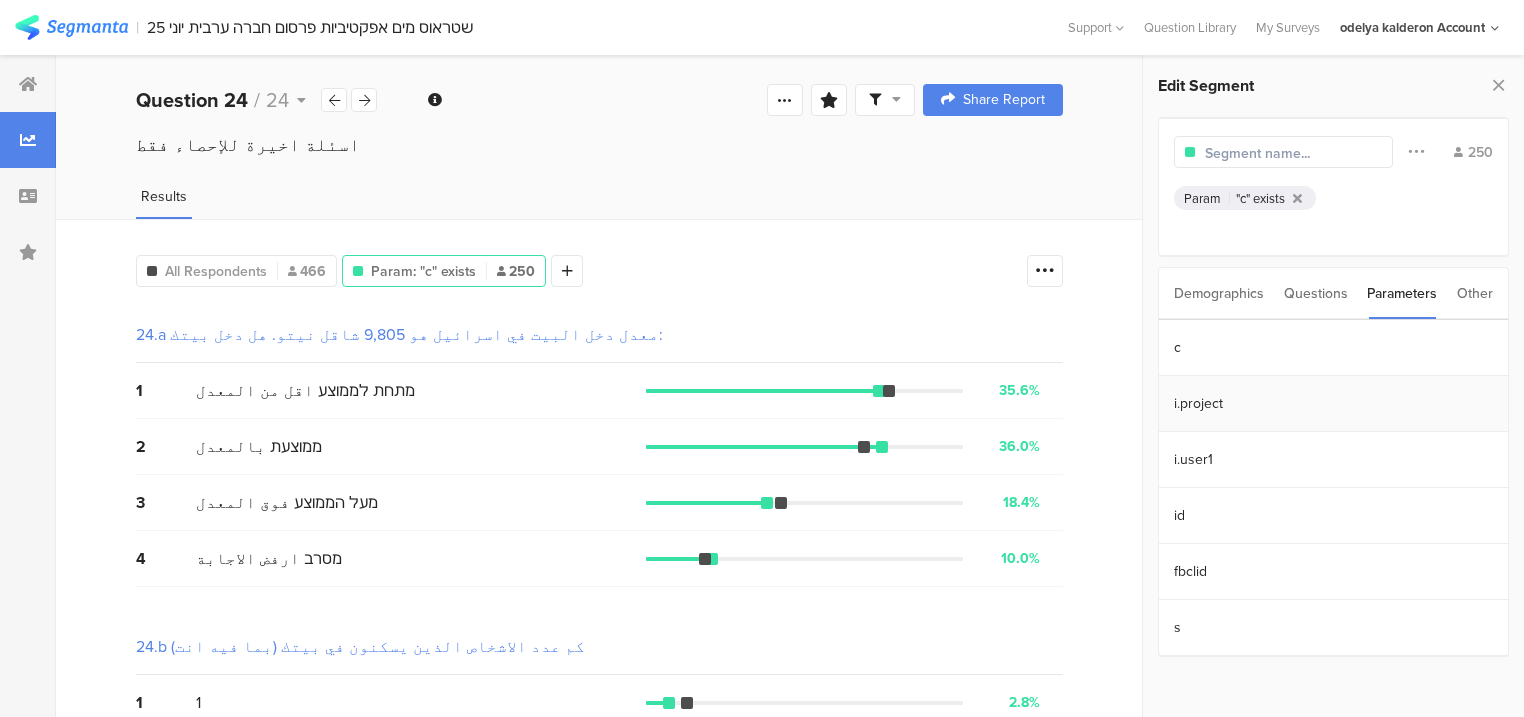 click on "i.project" at bounding box center (1333, 404) 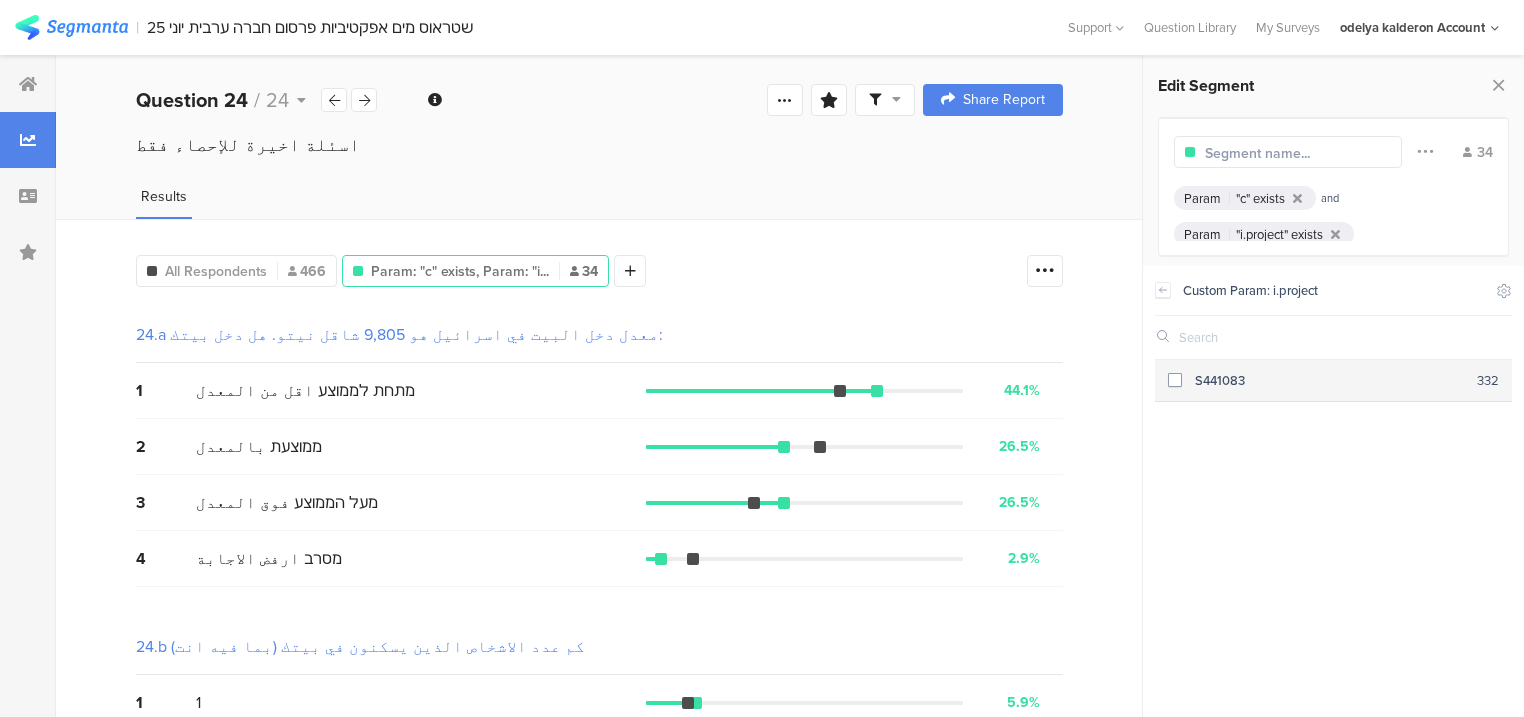 click on "S441083" at bounding box center (1329, 380) 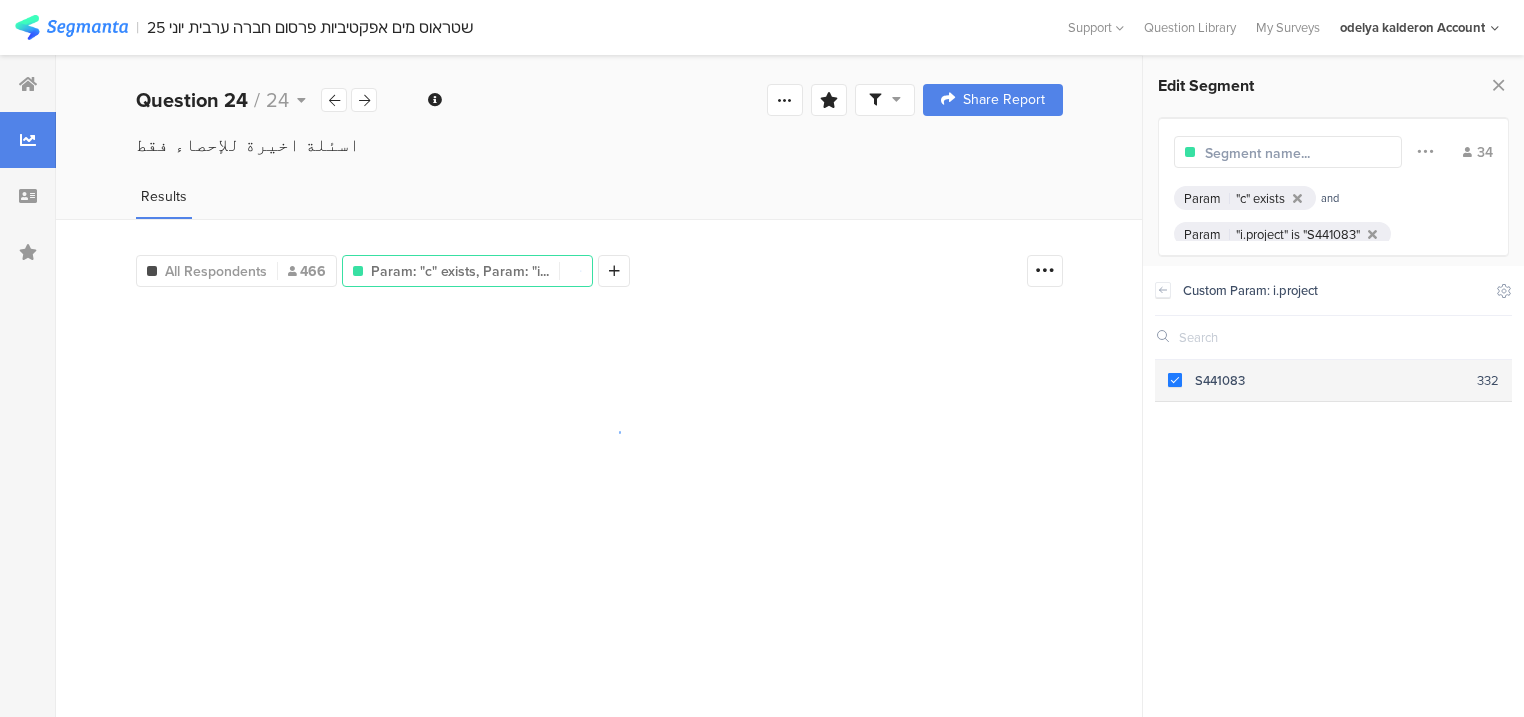 click on "S441083" at bounding box center (1329, 380) 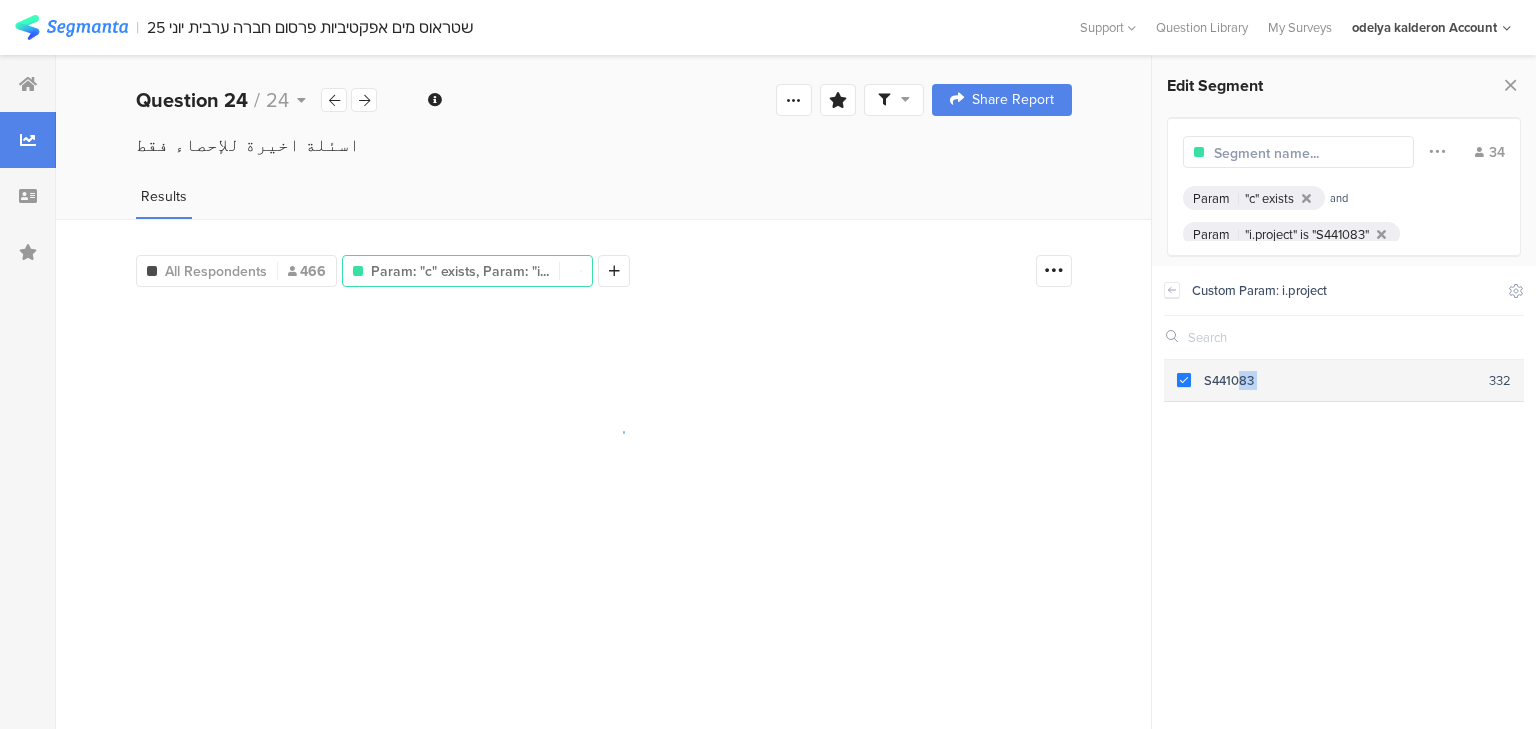 click on "S441083" at bounding box center [1340, 380] 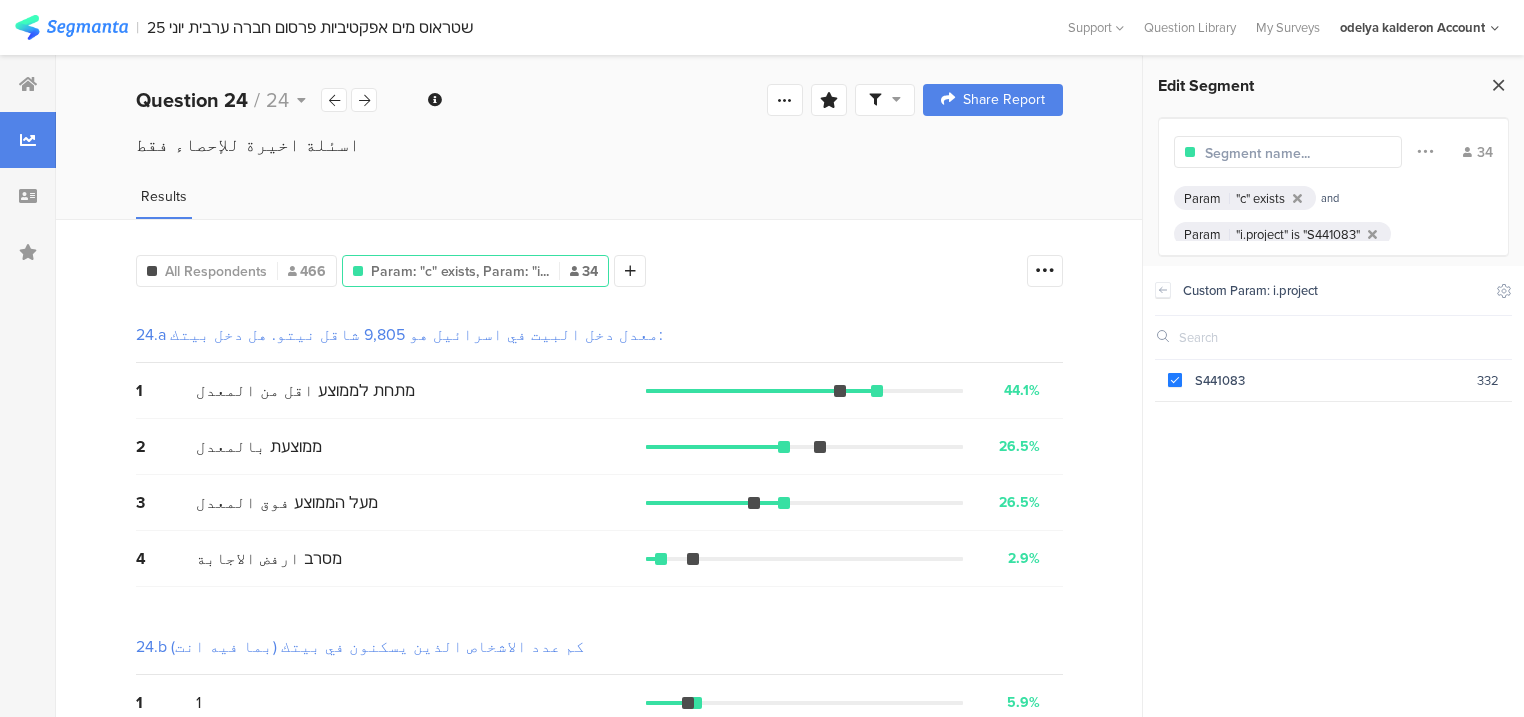 click at bounding box center (1498, 85) 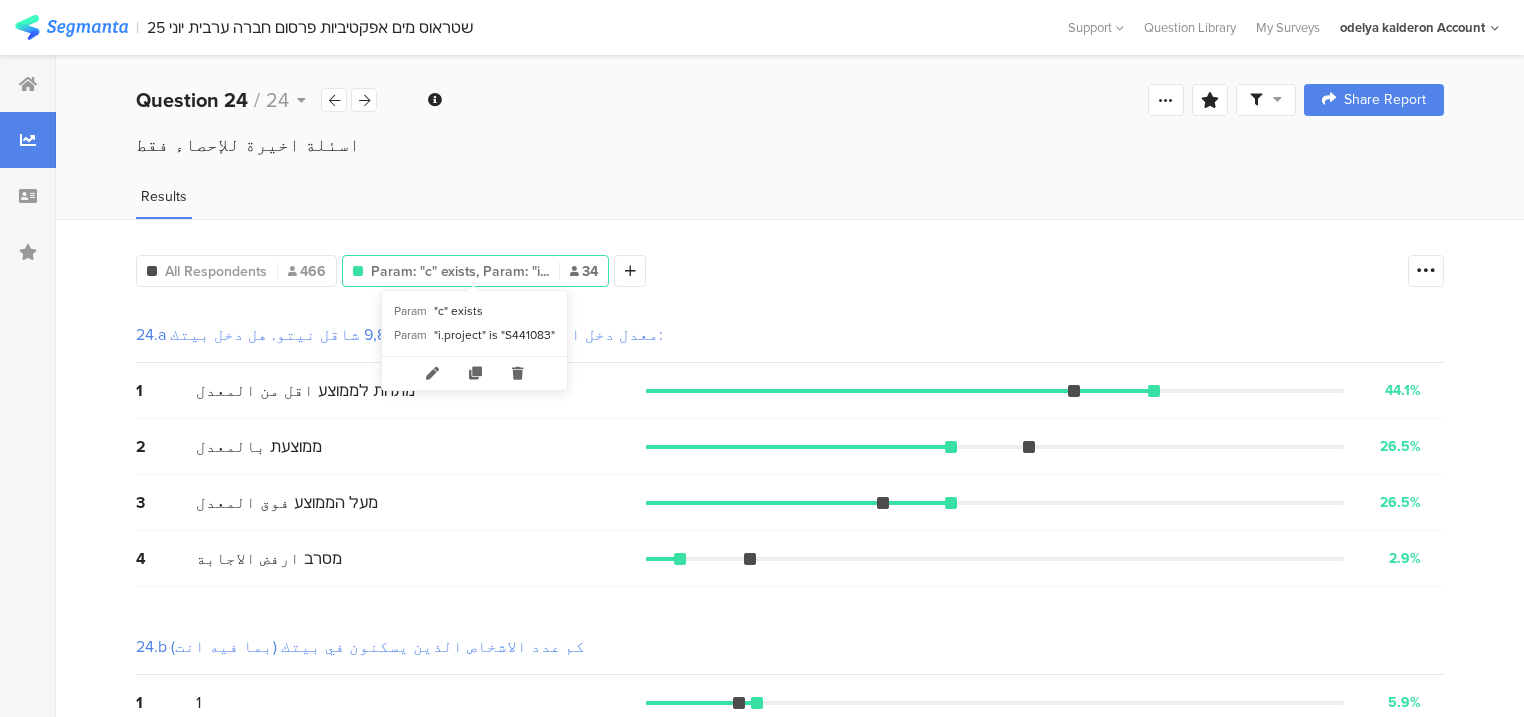 click at bounding box center (517, 373) 